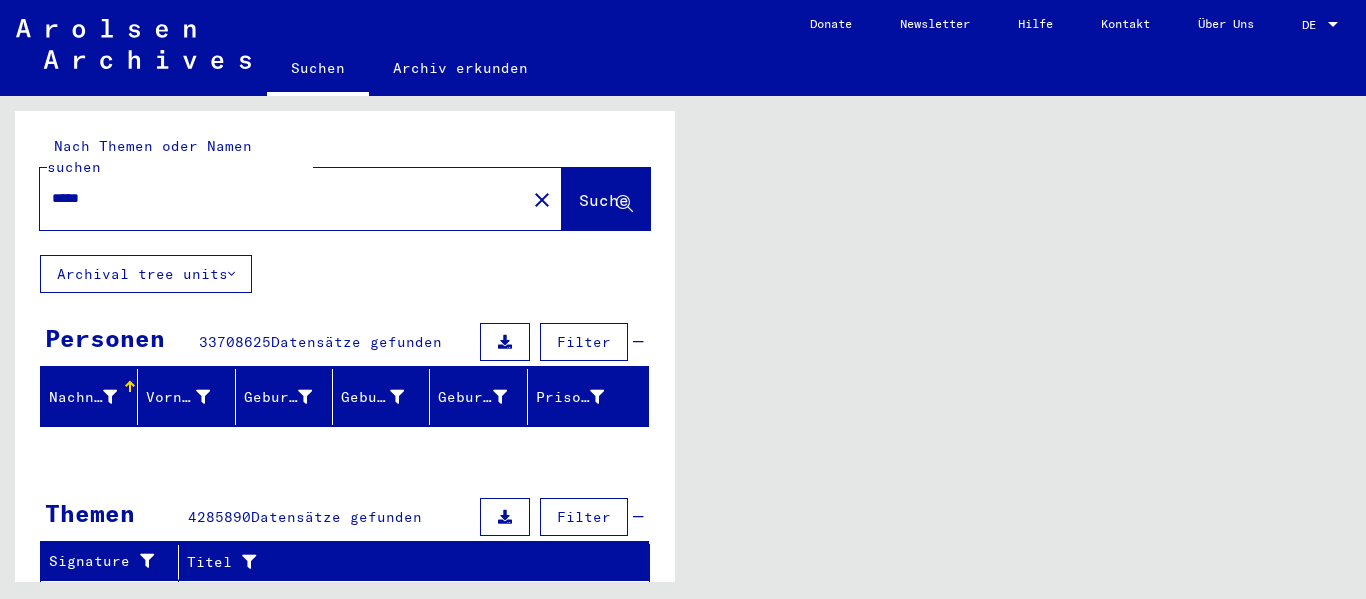 scroll, scrollTop: 0, scrollLeft: 0, axis: both 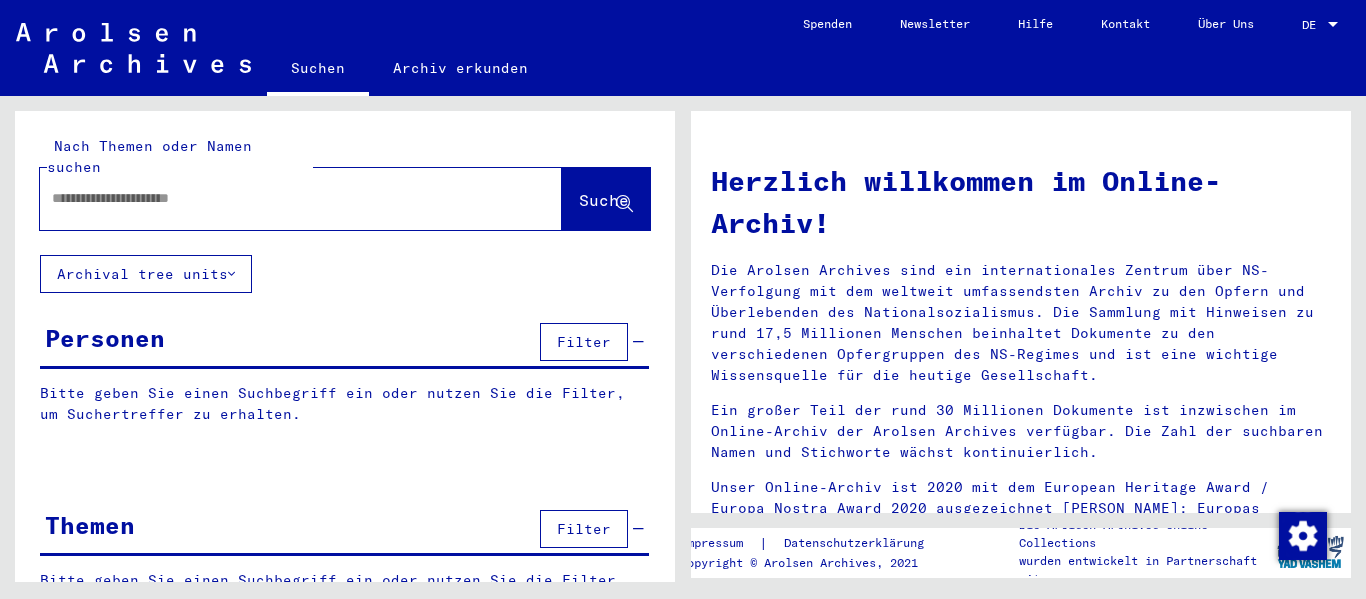type on "*****" 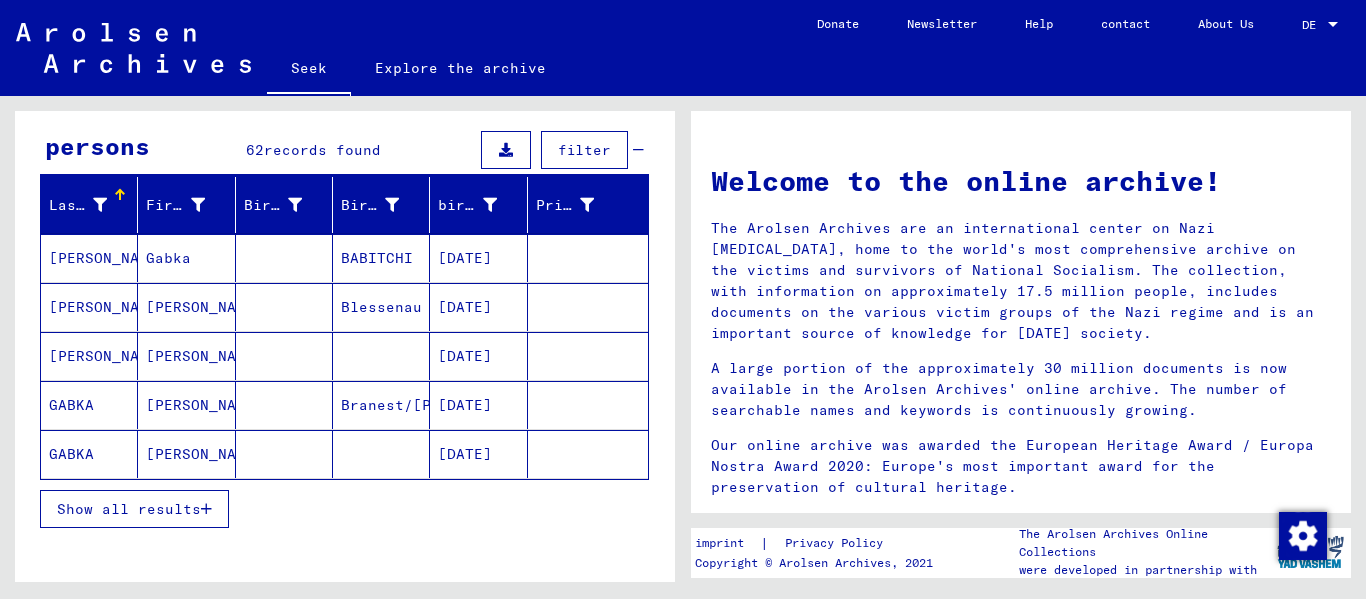 scroll, scrollTop: 200, scrollLeft: 0, axis: vertical 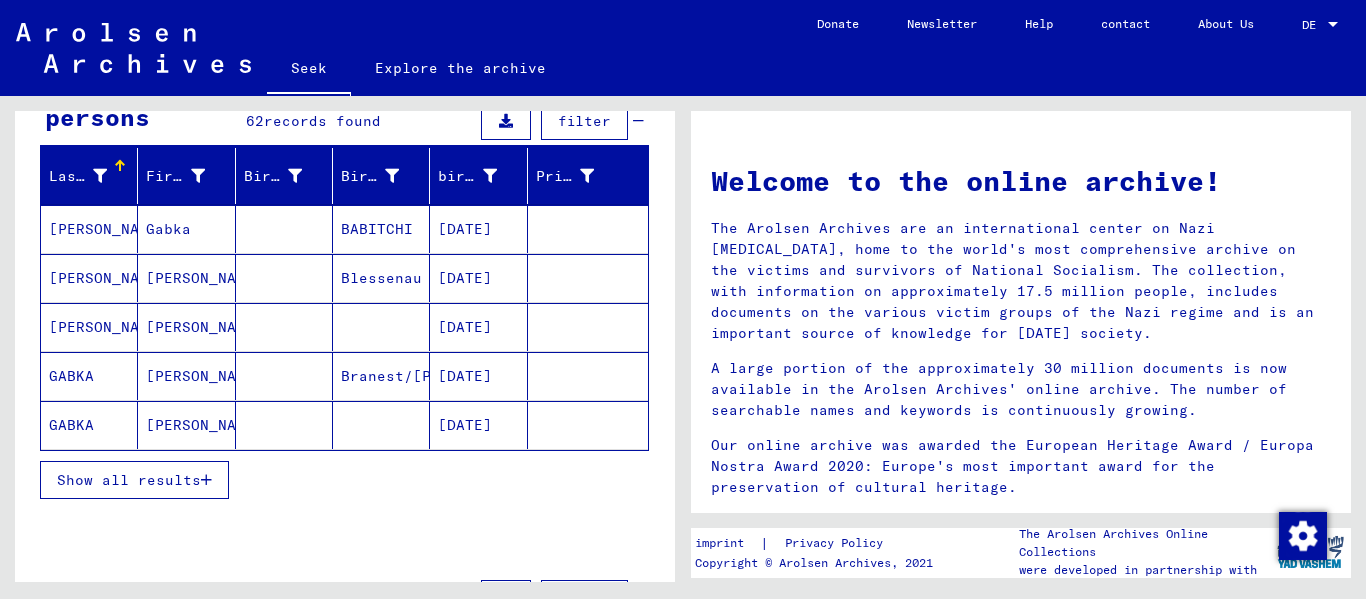 click on "Show all results" at bounding box center [129, 480] 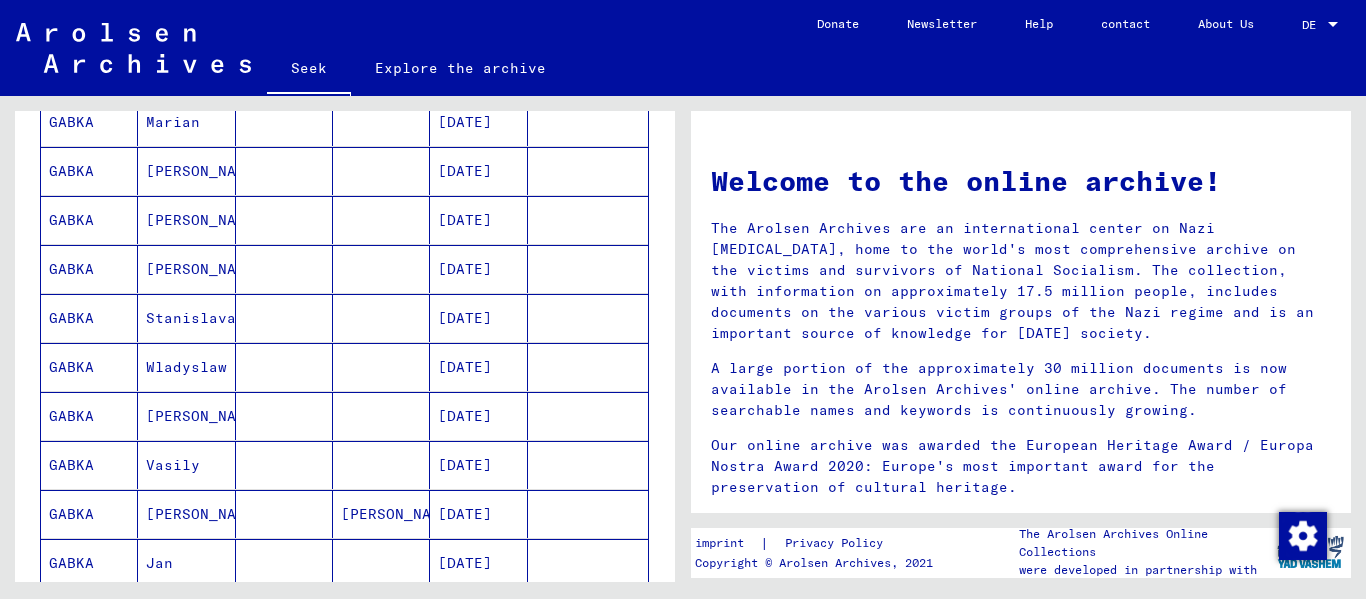 scroll, scrollTop: 700, scrollLeft: 0, axis: vertical 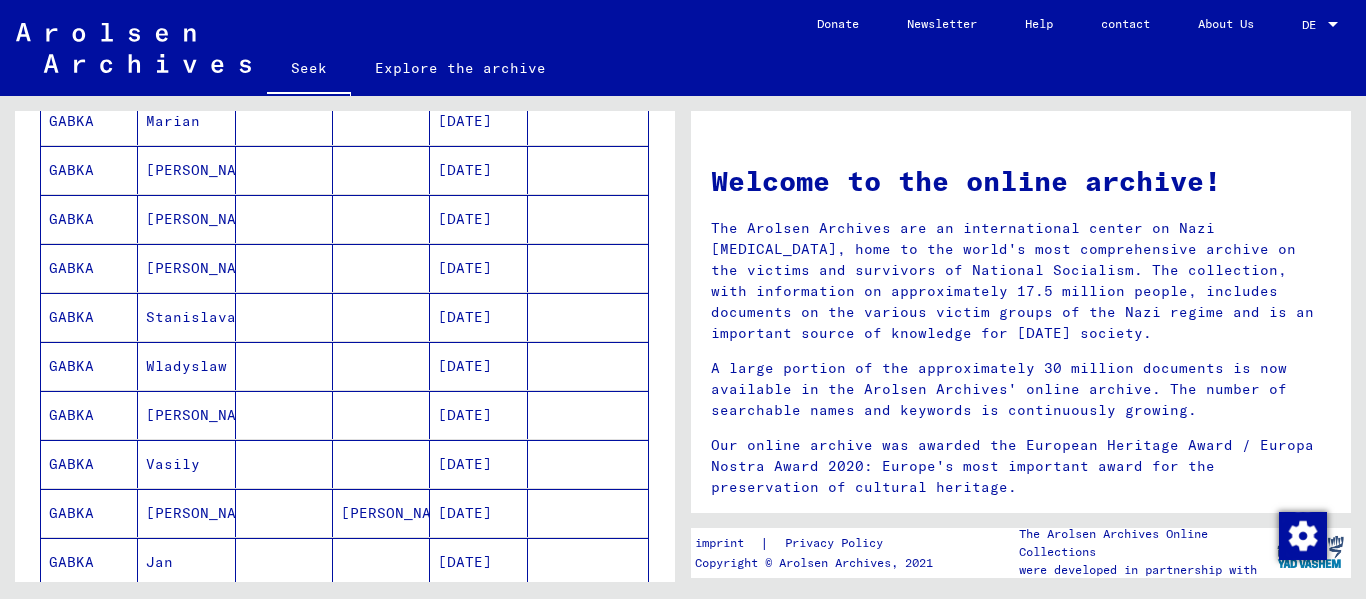click on "GABKA" at bounding box center [71, 464] 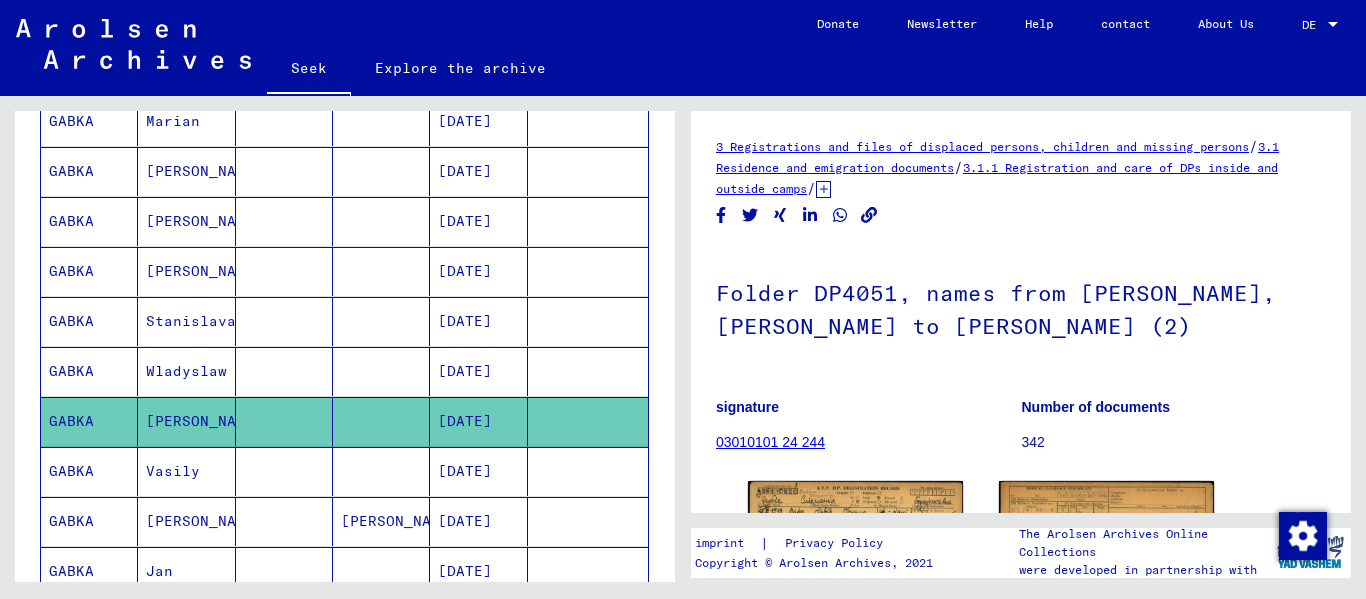 scroll, scrollTop: 0, scrollLeft: 0, axis: both 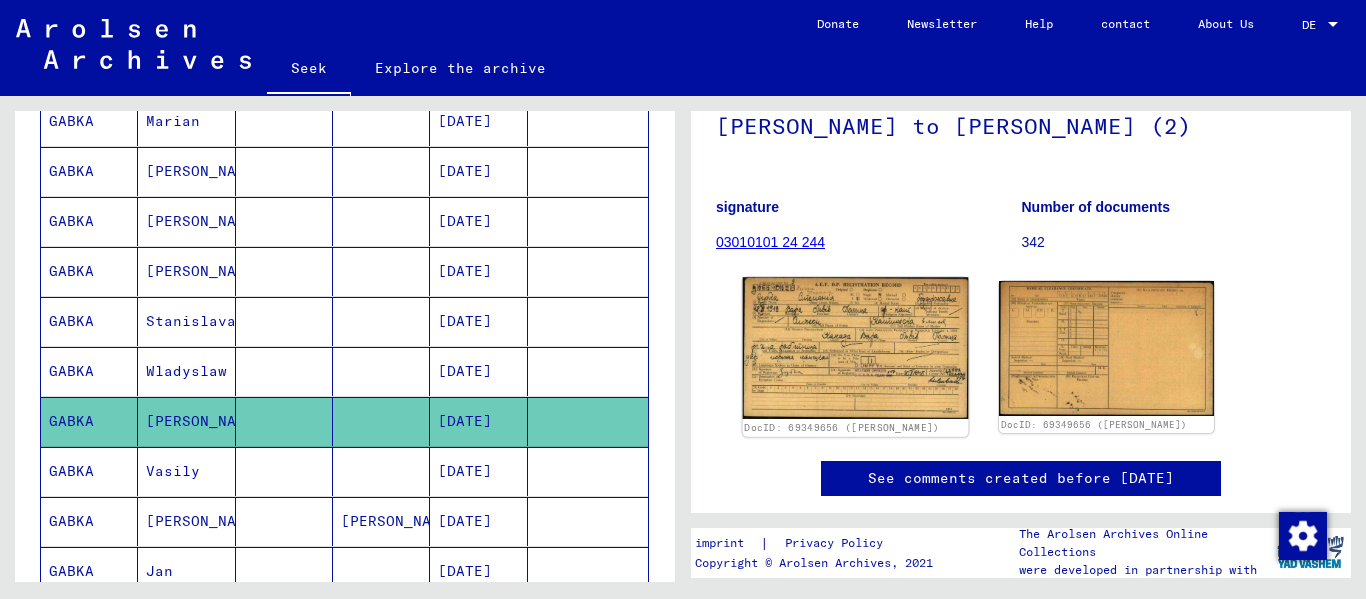 click 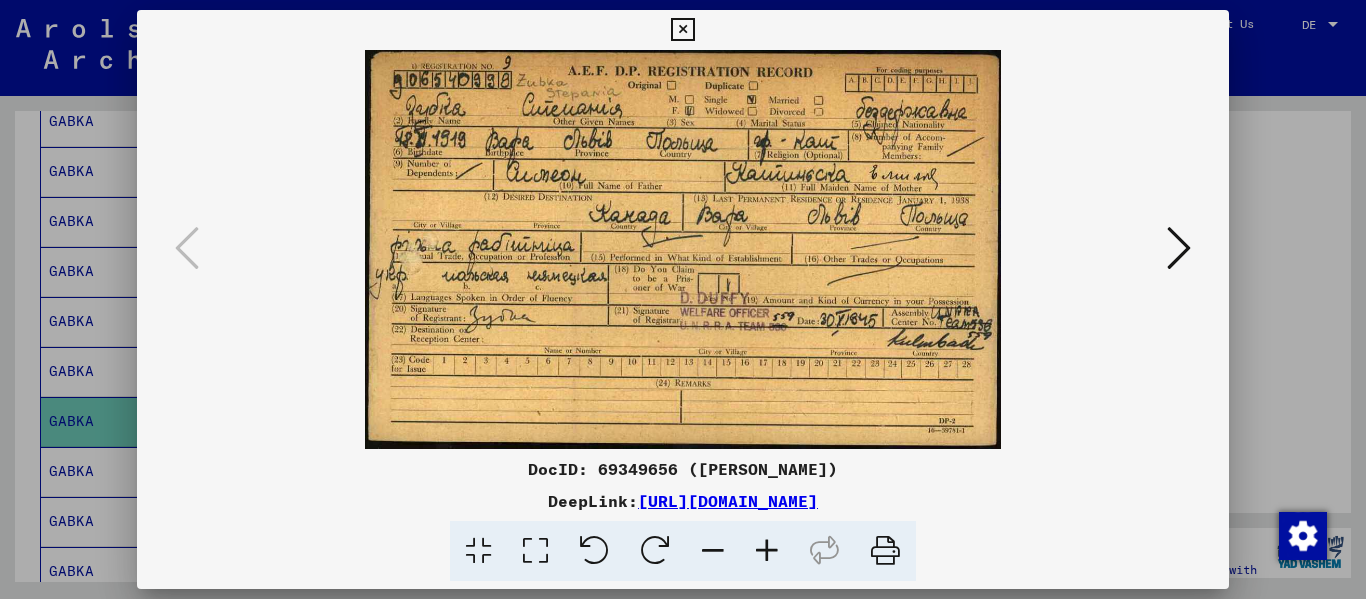 click at bounding box center (767, 551) 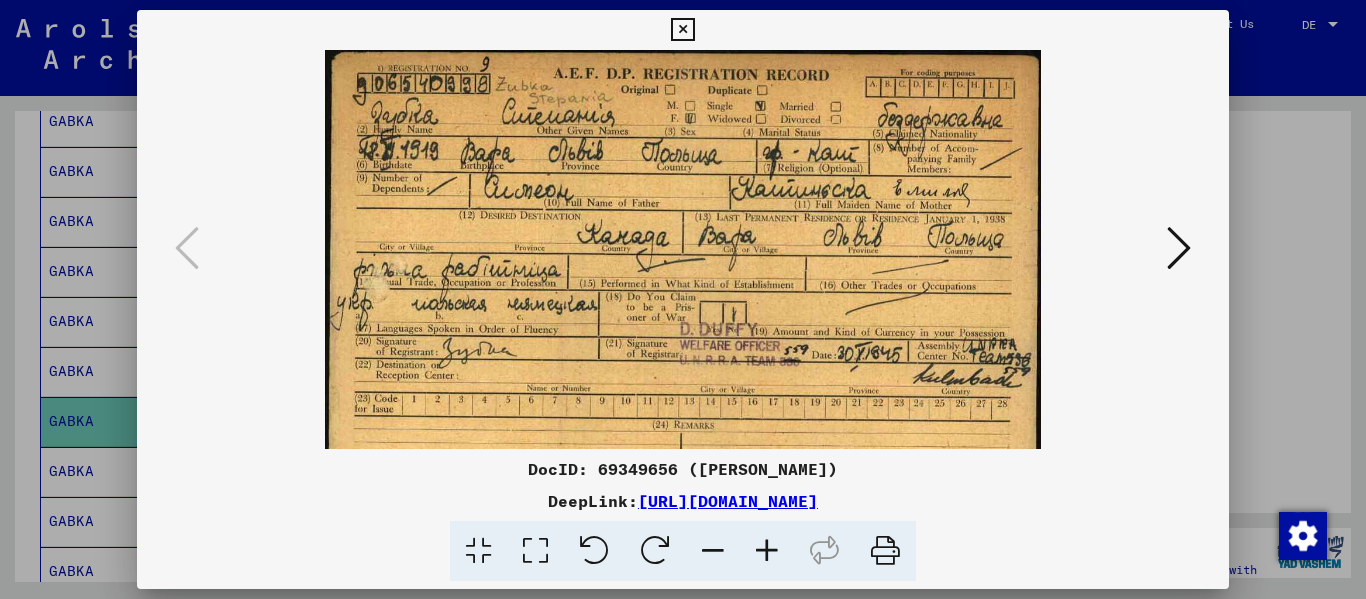 click at bounding box center (1179, 248) 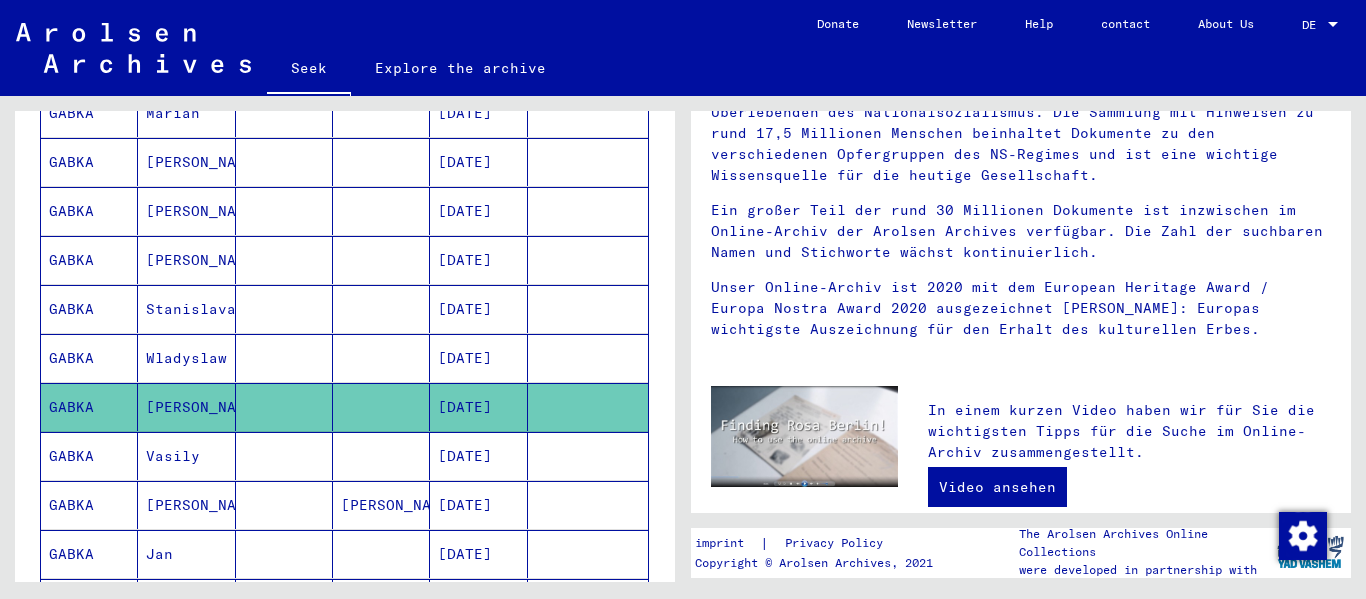 scroll, scrollTop: 0, scrollLeft: 0, axis: both 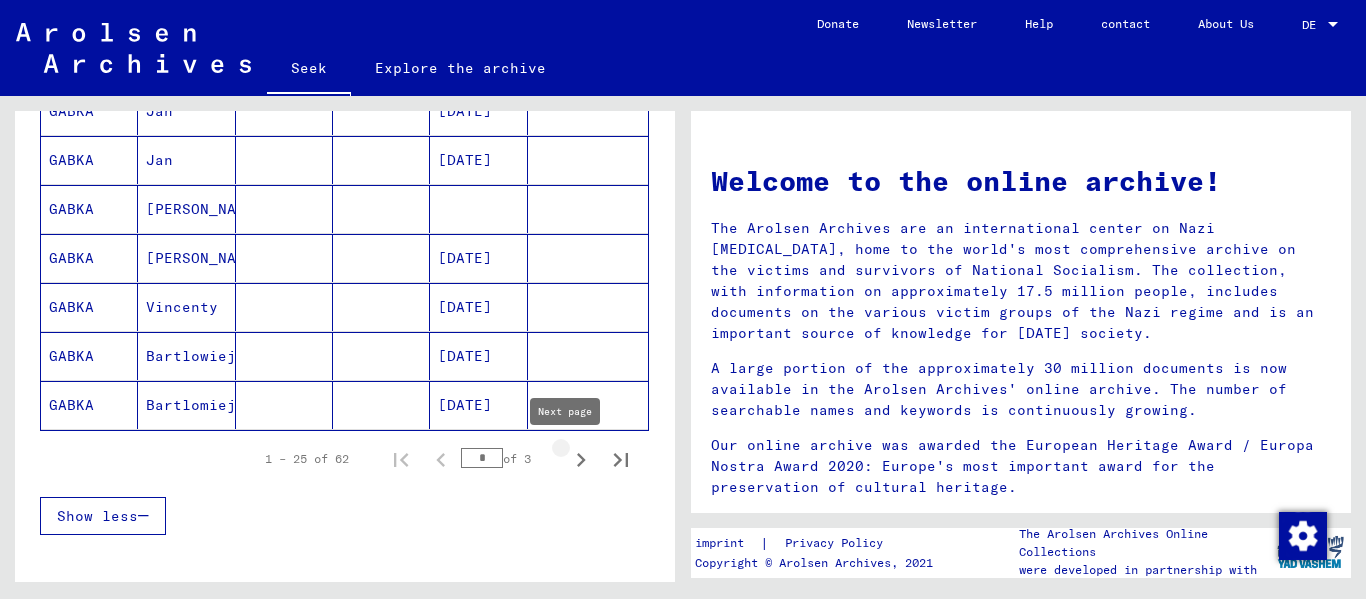 click 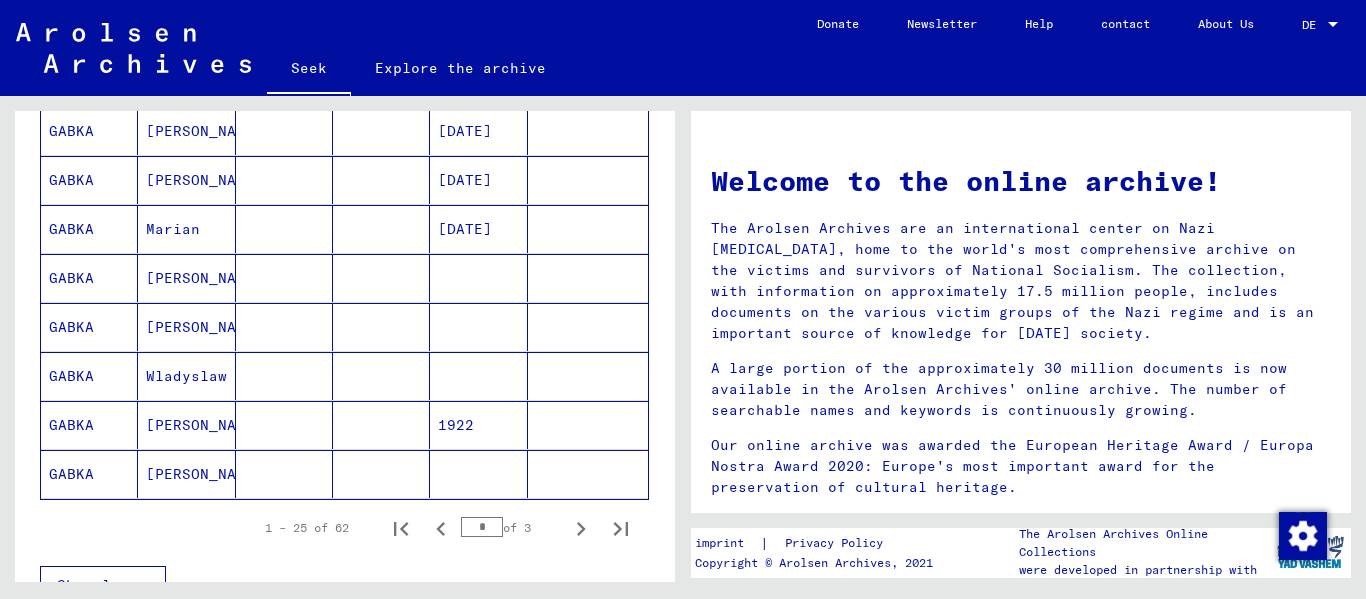 scroll, scrollTop: 1100, scrollLeft: 0, axis: vertical 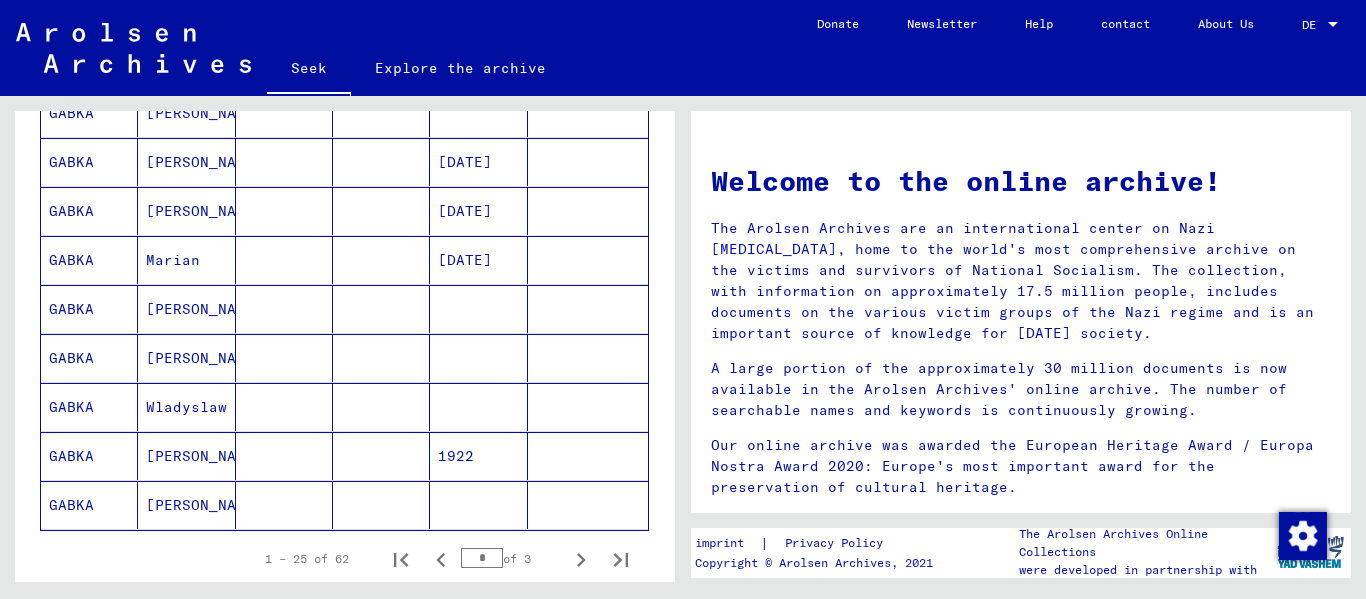 click on "GABKA" at bounding box center [71, 309] 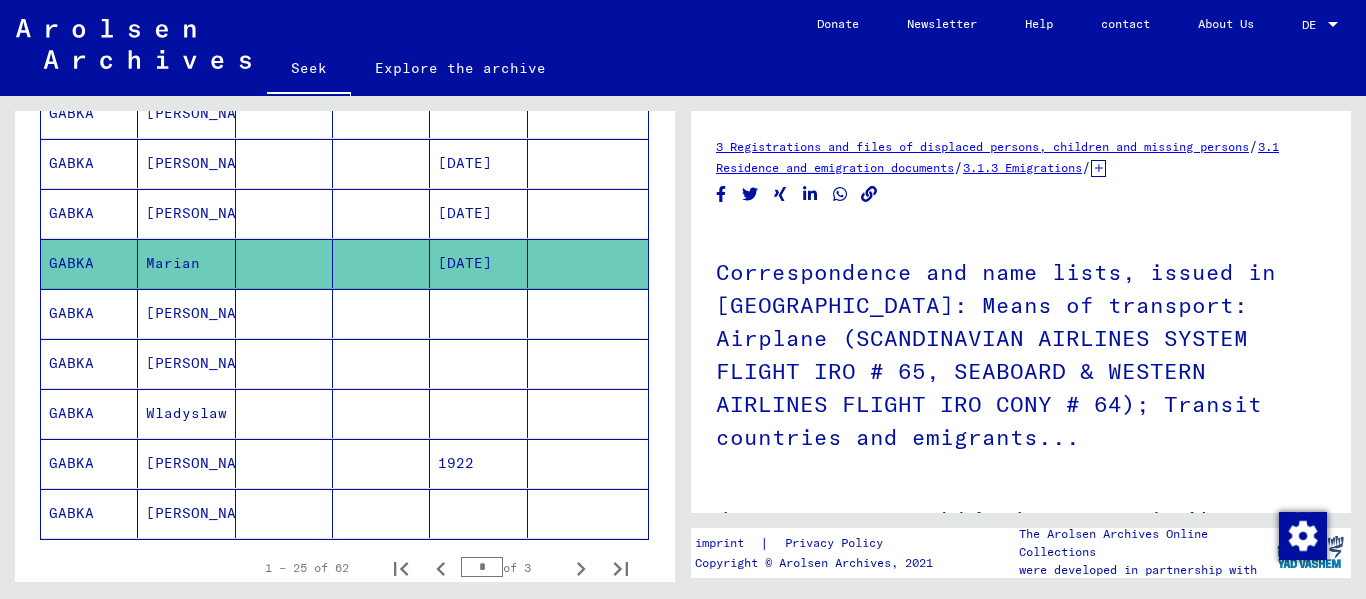 scroll, scrollTop: 0, scrollLeft: 0, axis: both 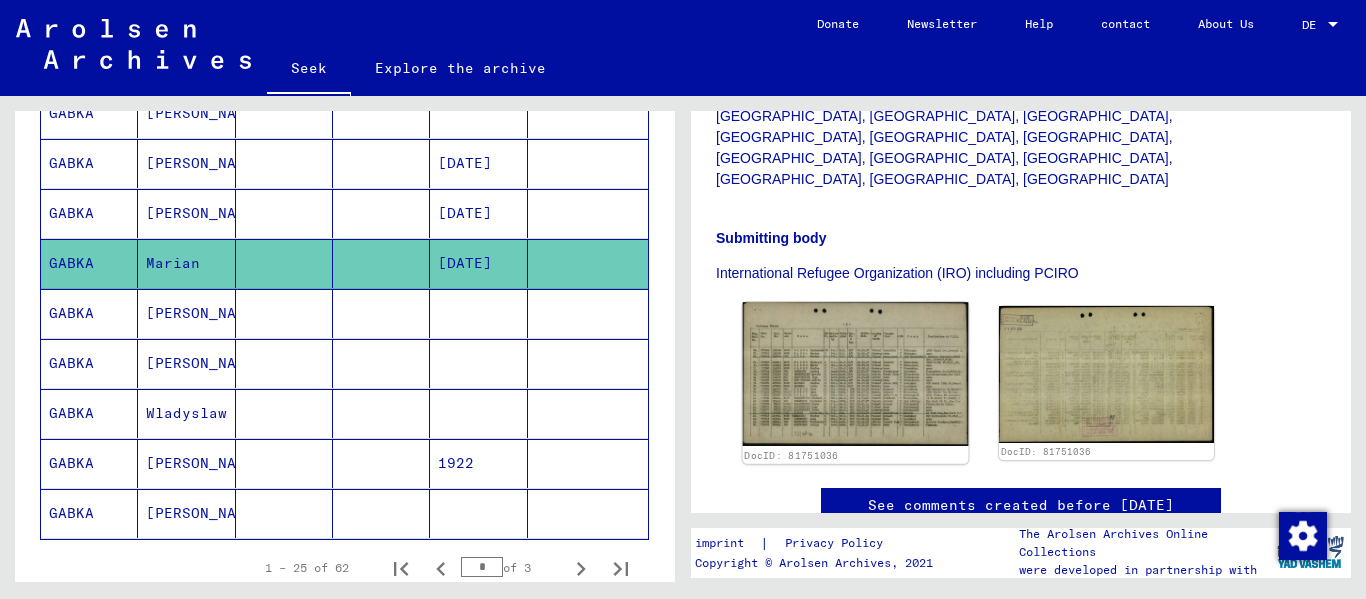 click 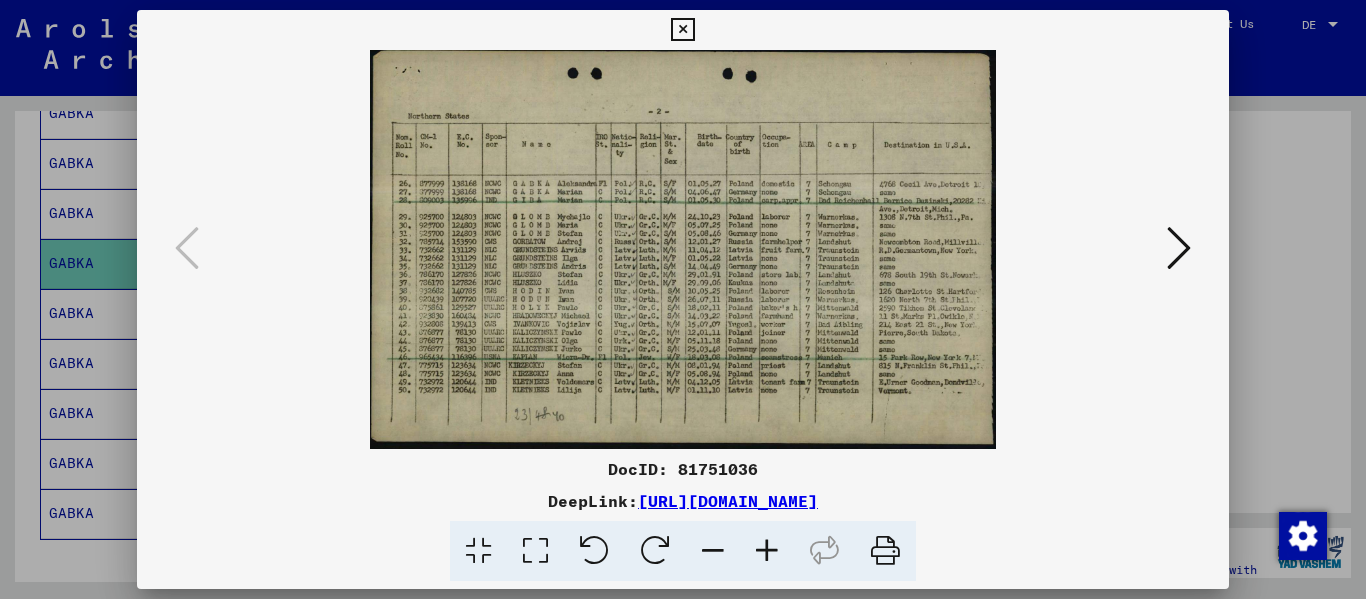 click at bounding box center (1179, 248) 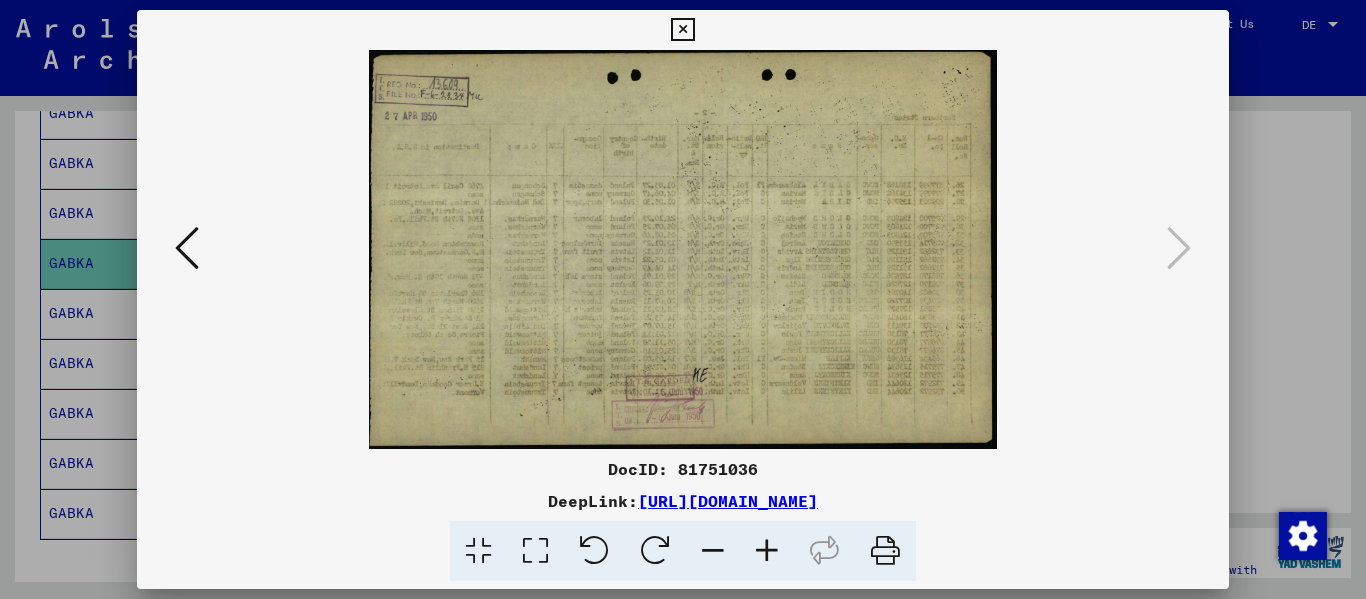 click at bounding box center (187, 248) 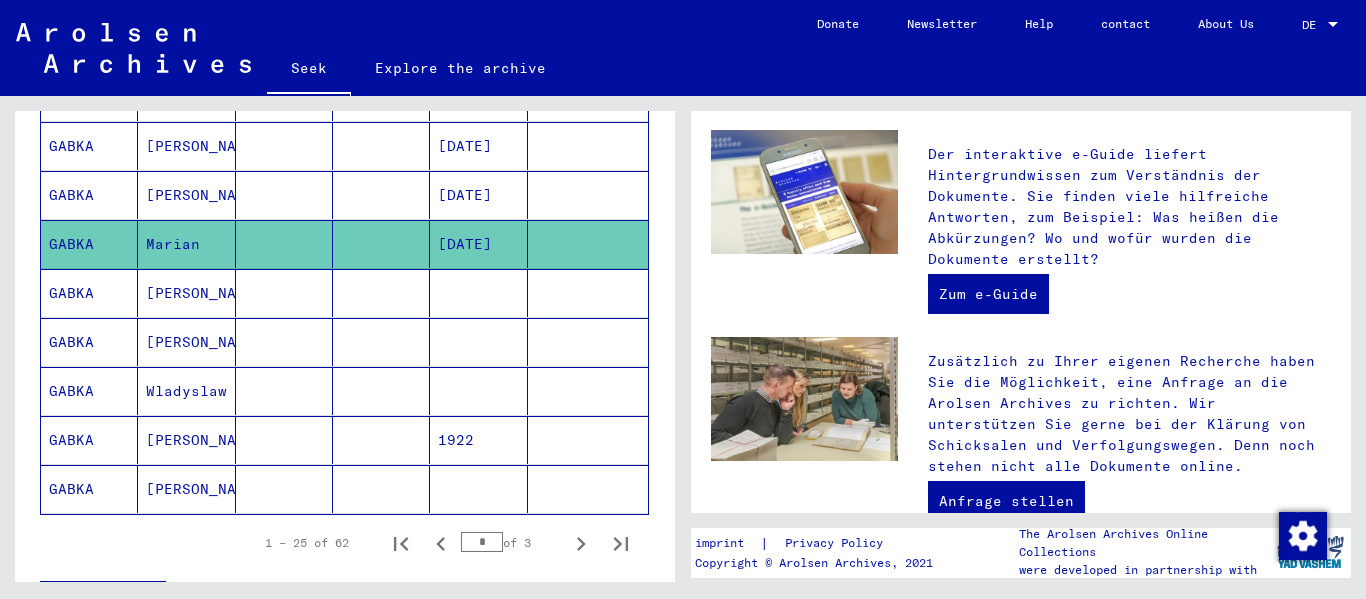 scroll, scrollTop: 0, scrollLeft: 0, axis: both 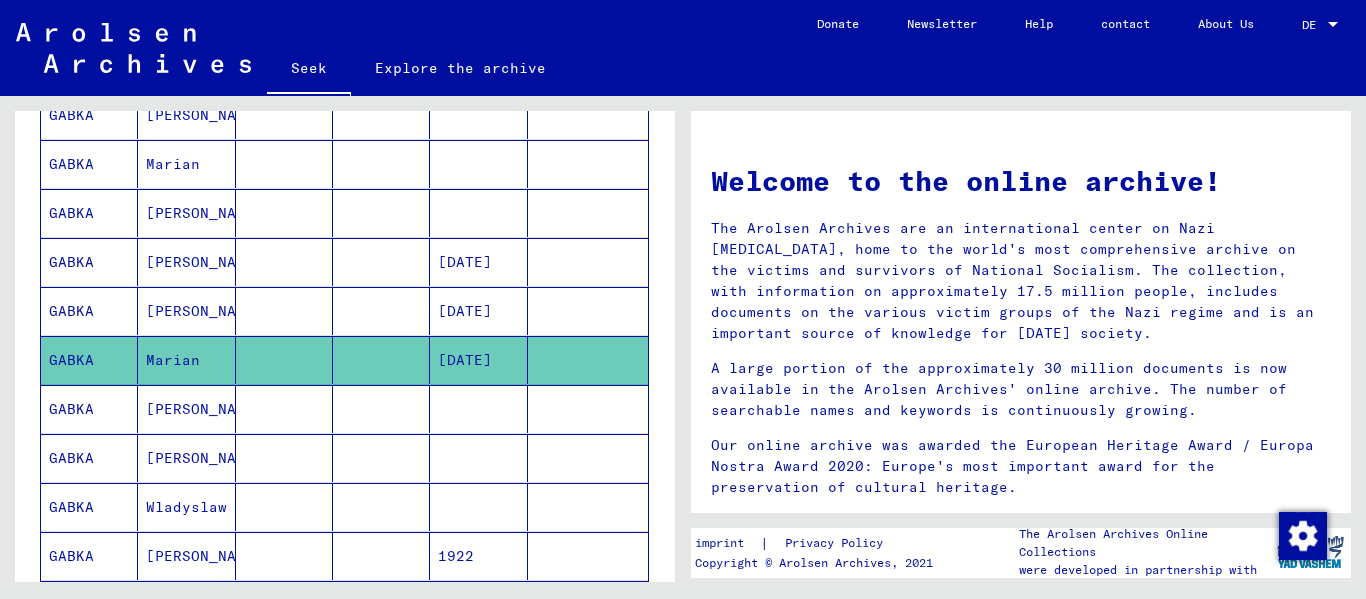 click on "GABKA" at bounding box center (71, 360) 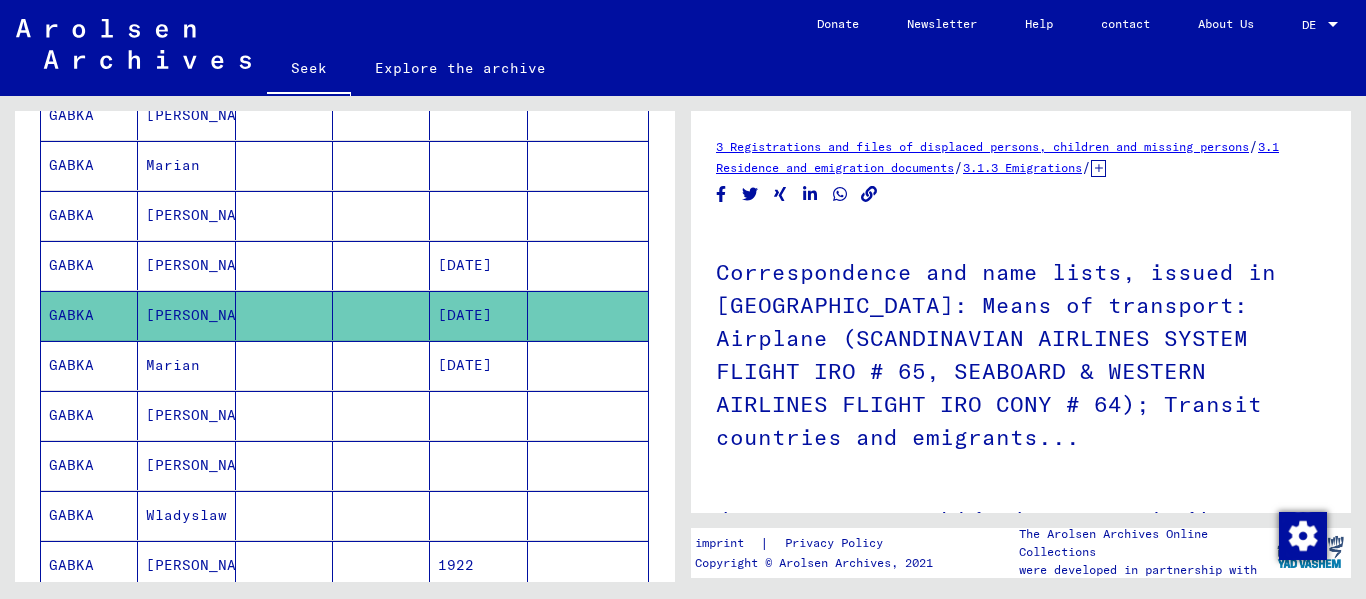 scroll, scrollTop: 0, scrollLeft: 0, axis: both 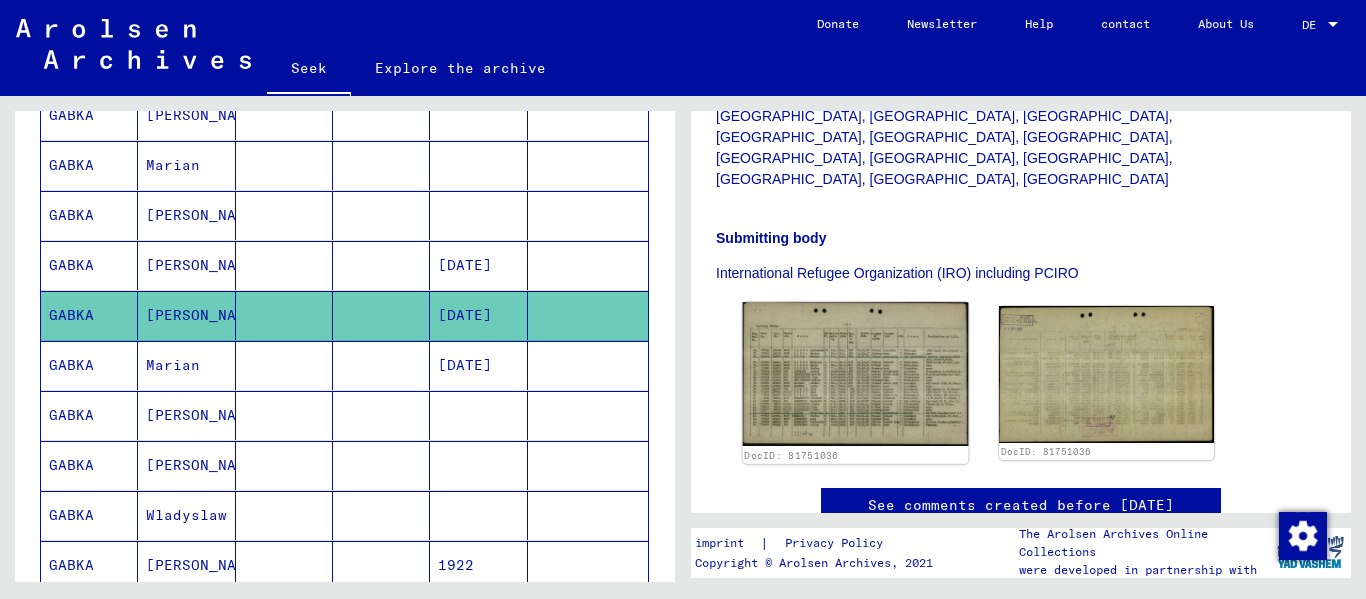 click 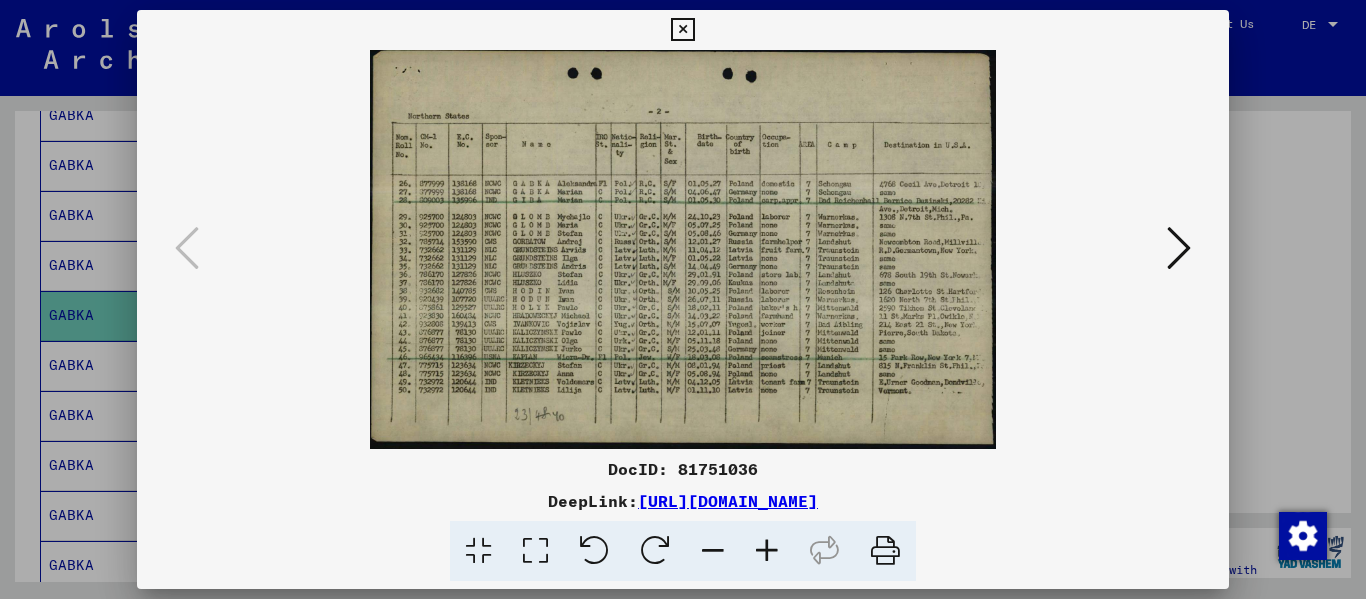 click at bounding box center [683, 249] 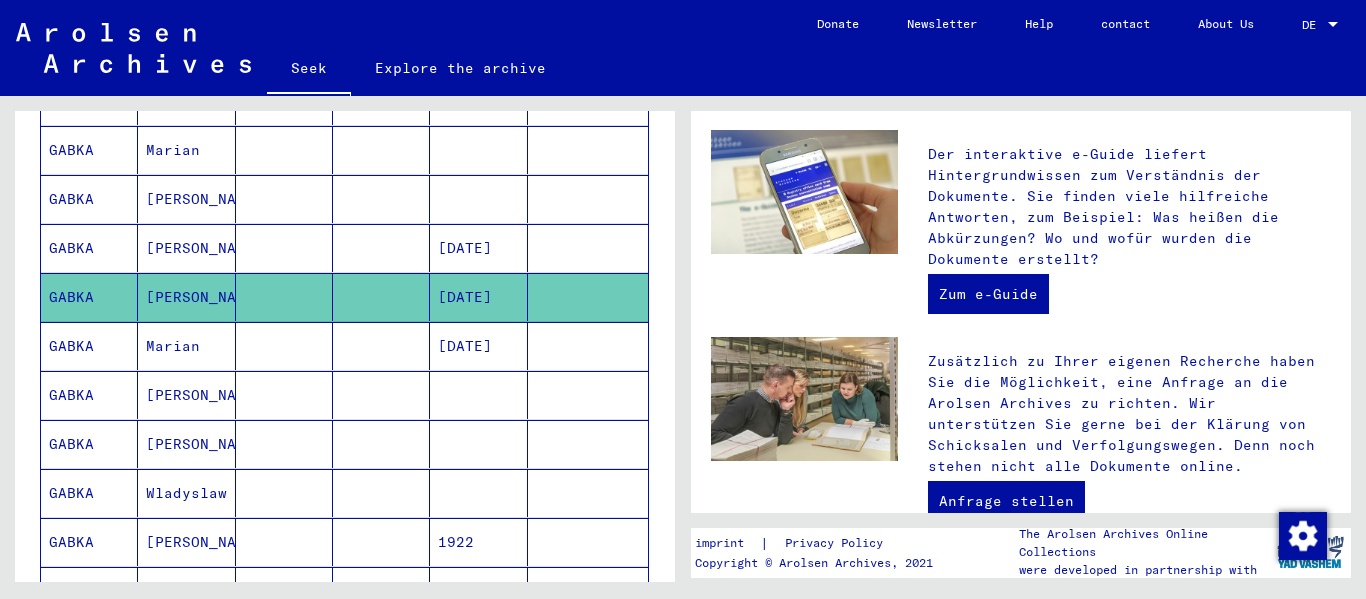 scroll, scrollTop: 0, scrollLeft: 0, axis: both 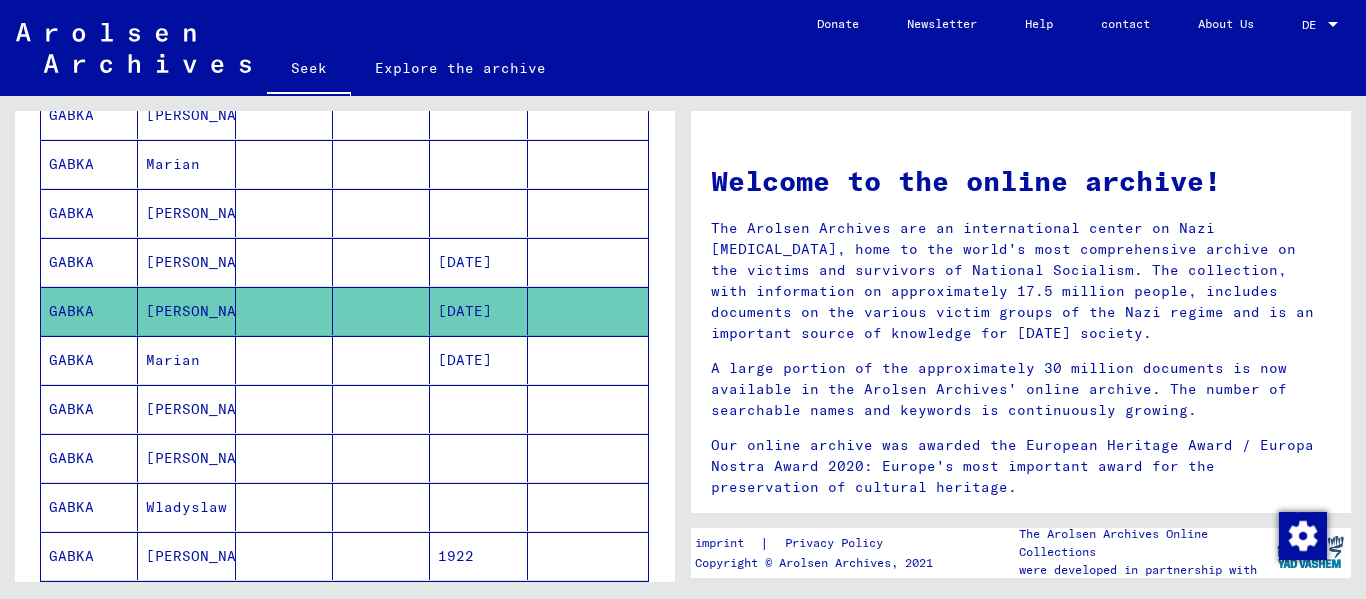 click on "GABKA" 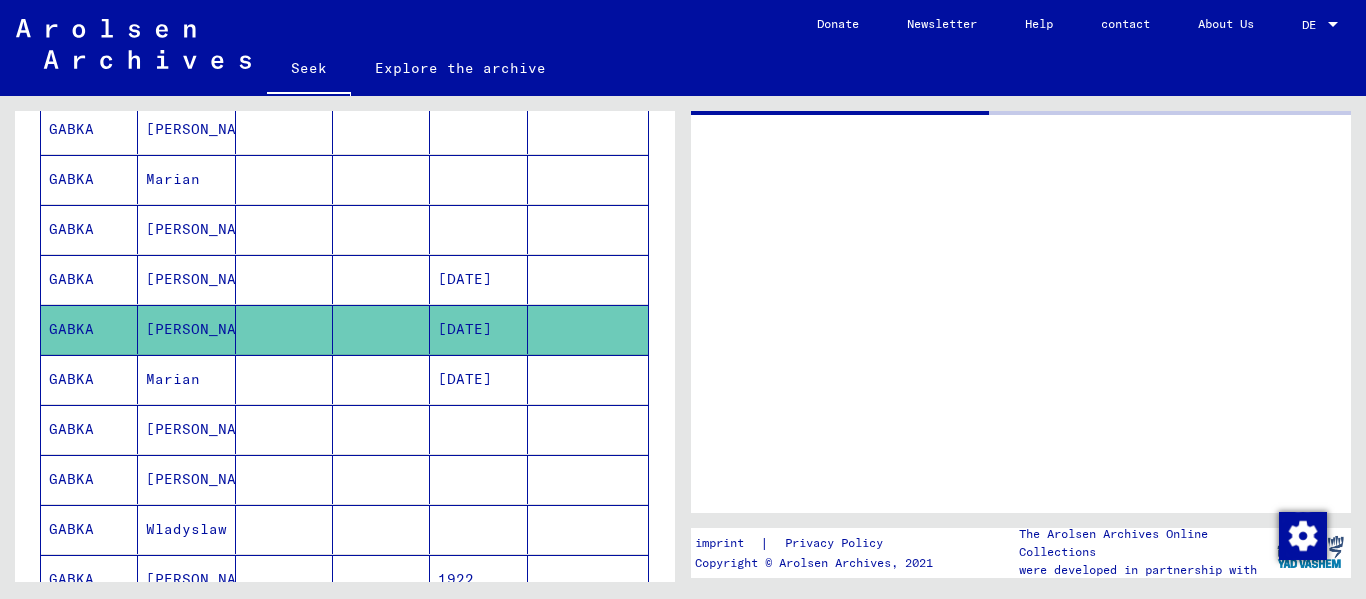scroll, scrollTop: 1014, scrollLeft: 0, axis: vertical 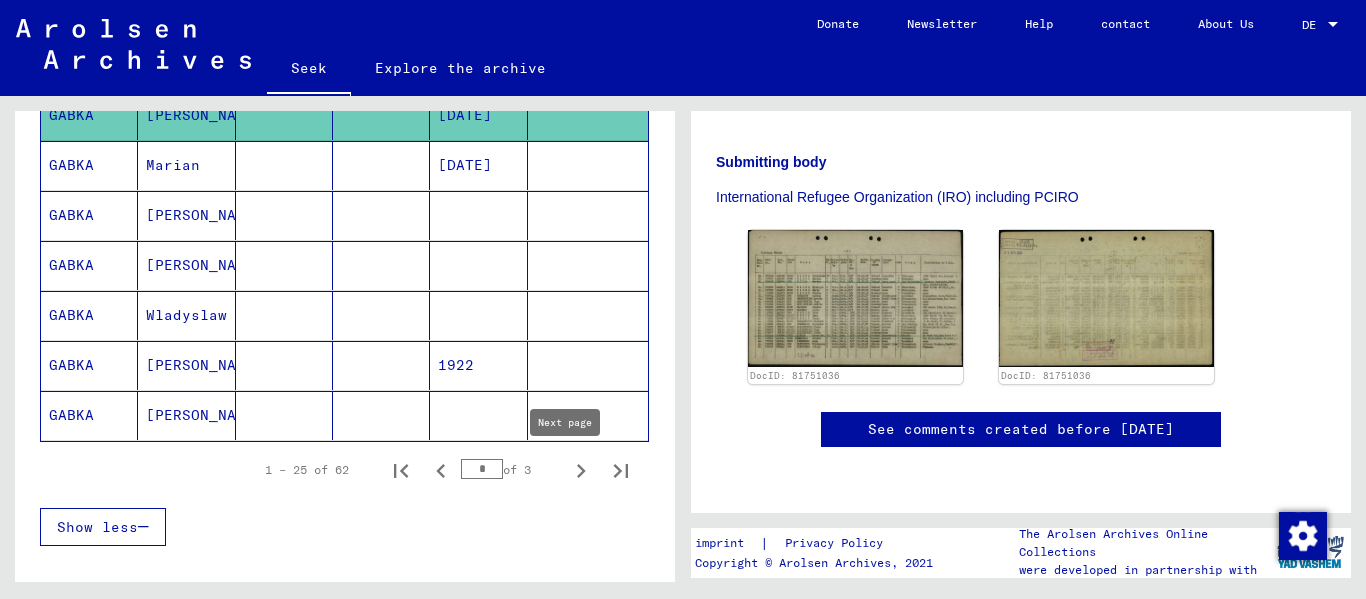 click 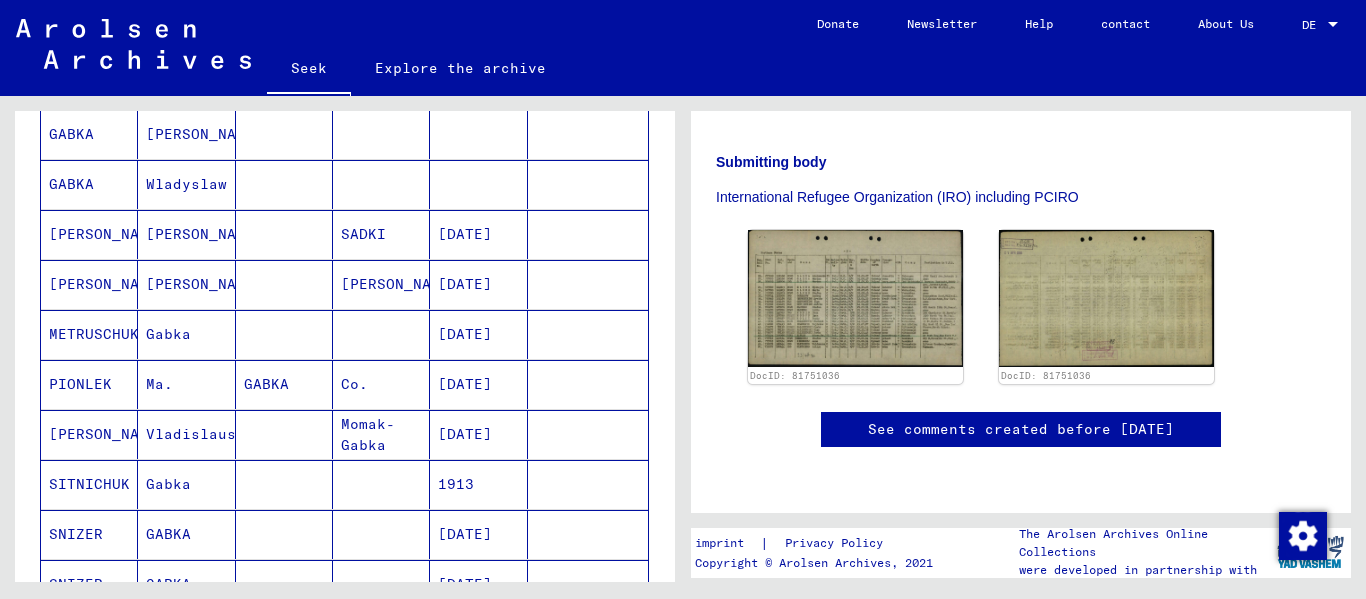 scroll, scrollTop: 495, scrollLeft: 0, axis: vertical 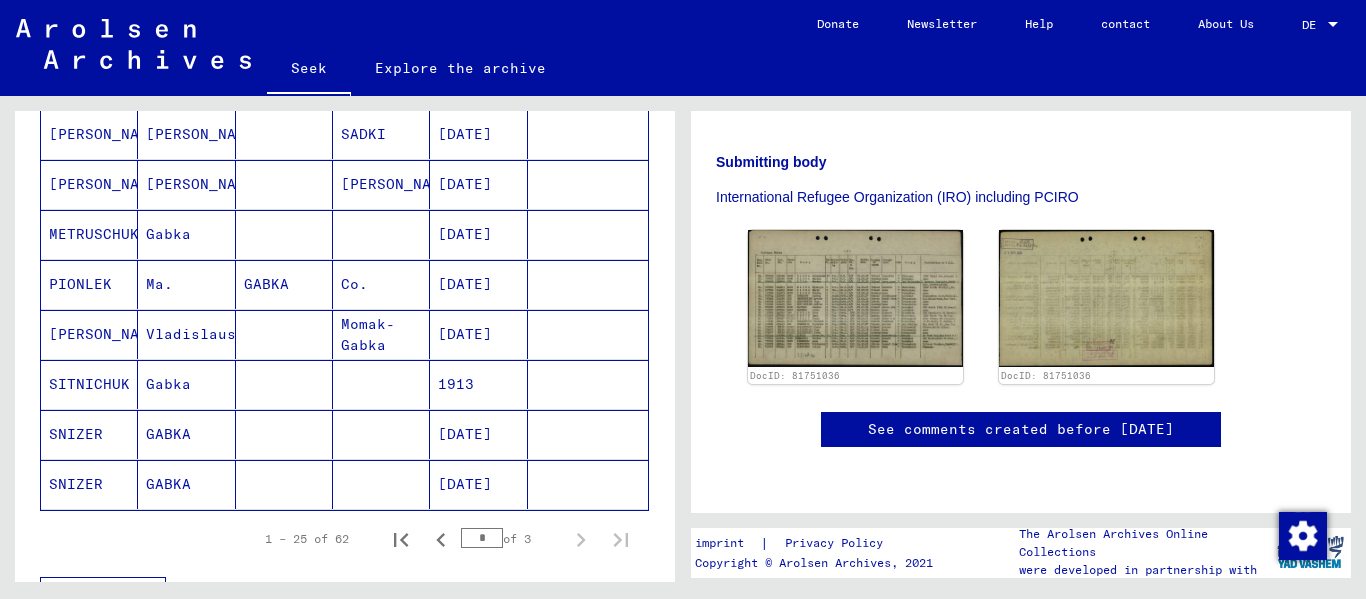 click on "[PERSON_NAME]" at bounding box center [89, 384] 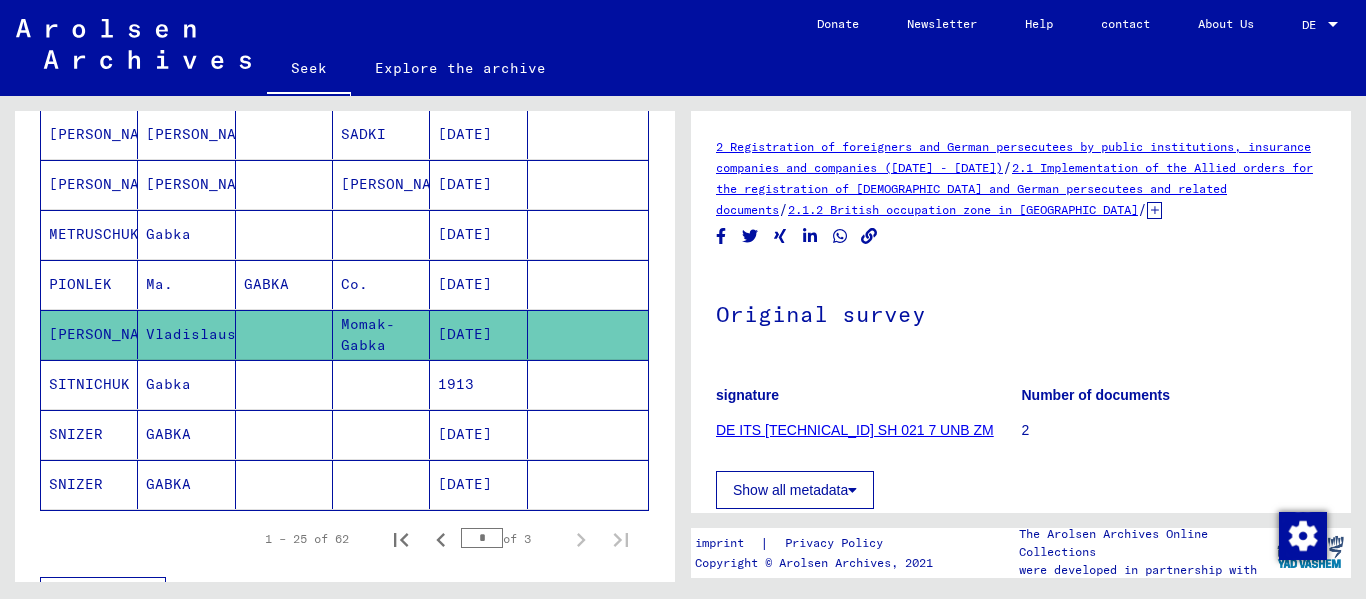 scroll, scrollTop: 0, scrollLeft: 0, axis: both 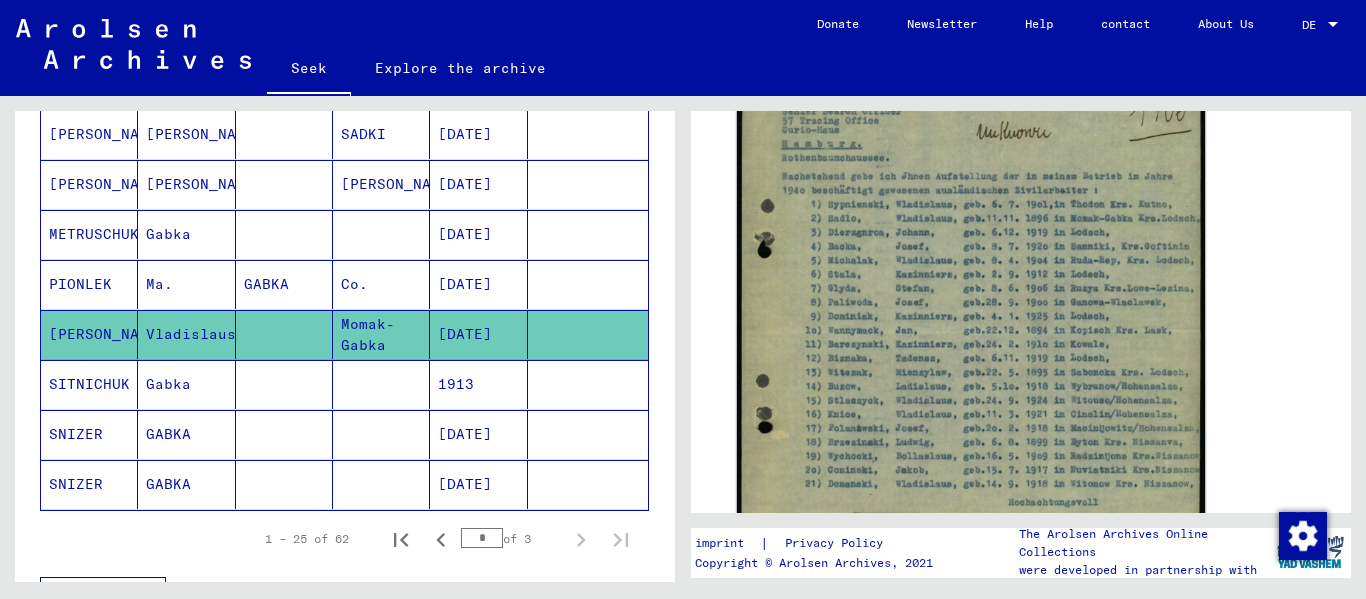 click 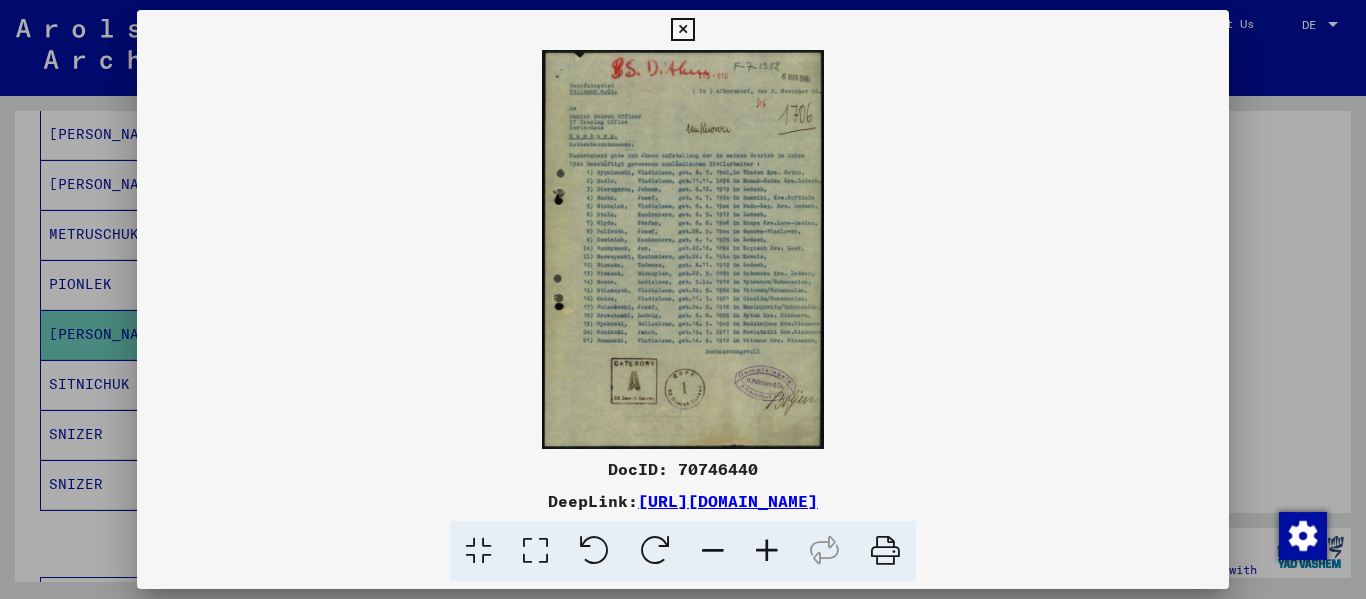 click at bounding box center (767, 551) 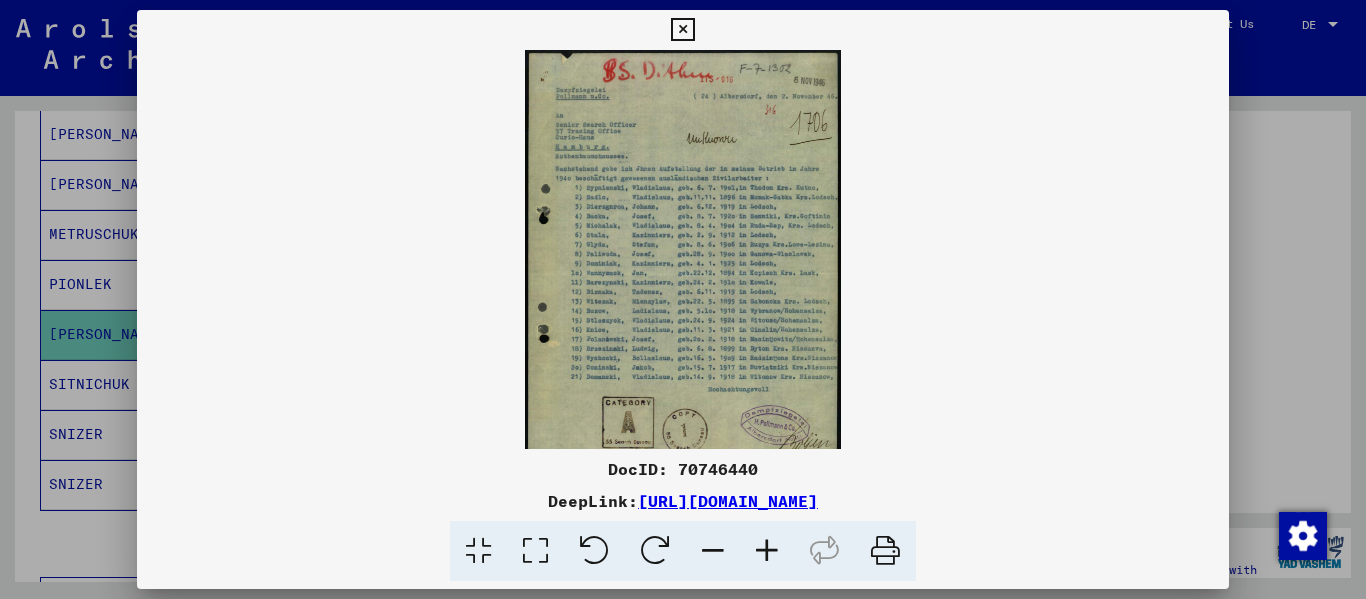 click at bounding box center (767, 551) 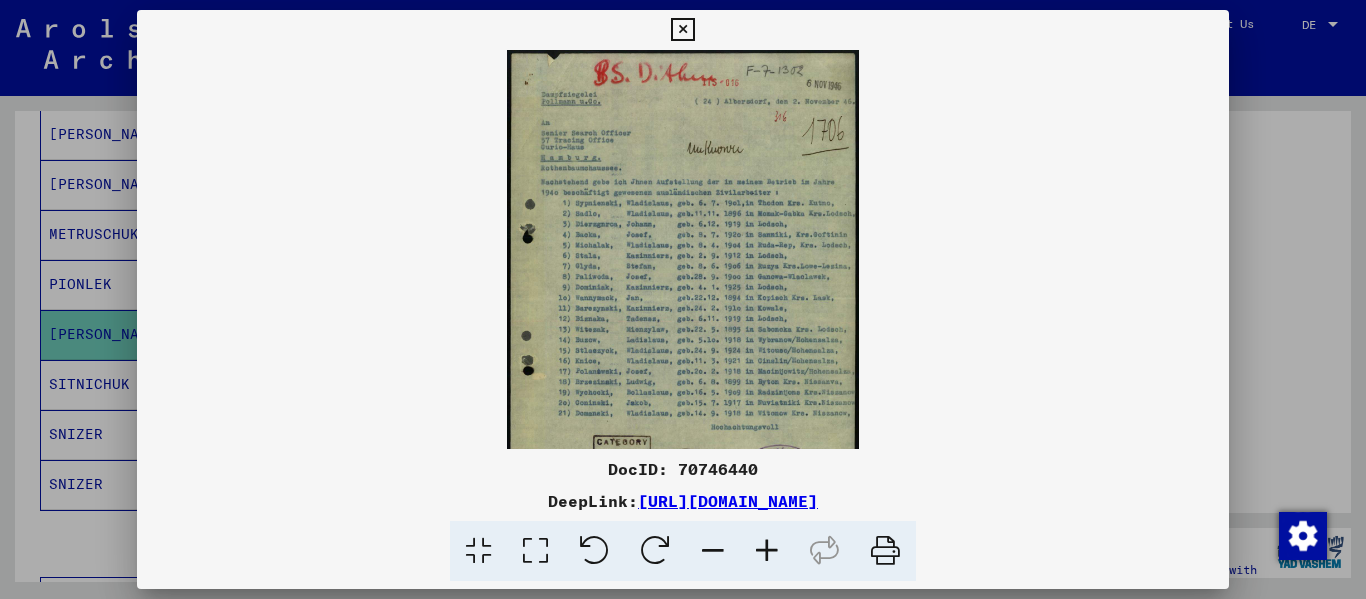 click at bounding box center (767, 551) 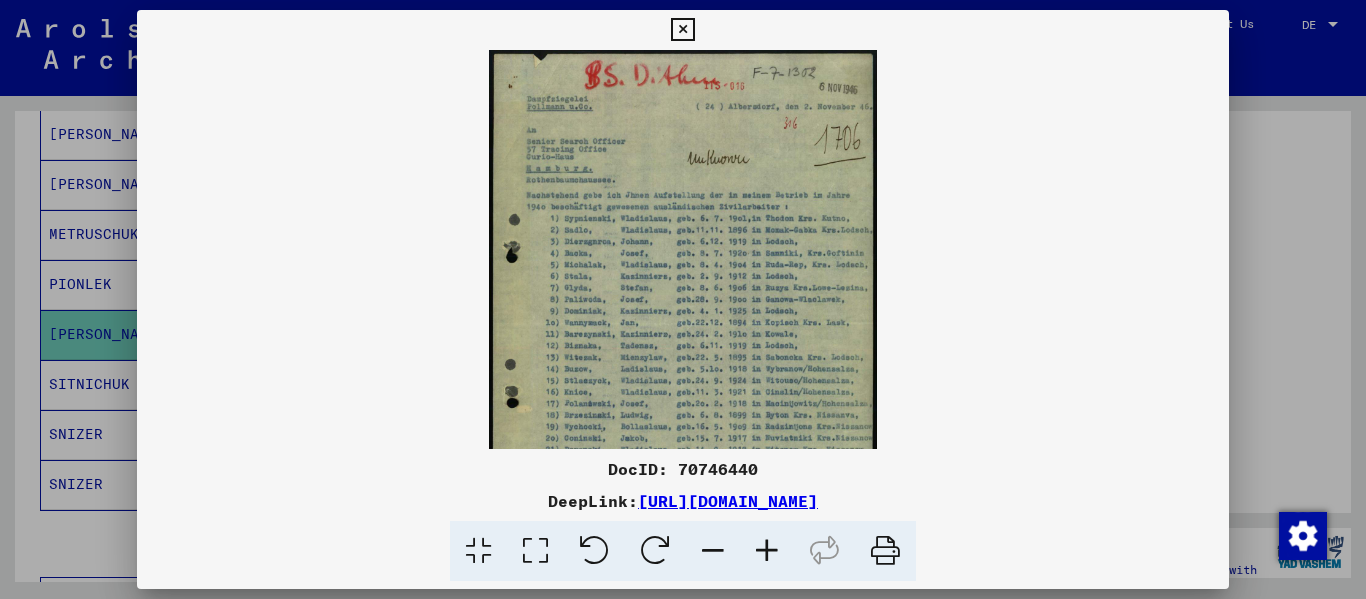click at bounding box center (767, 551) 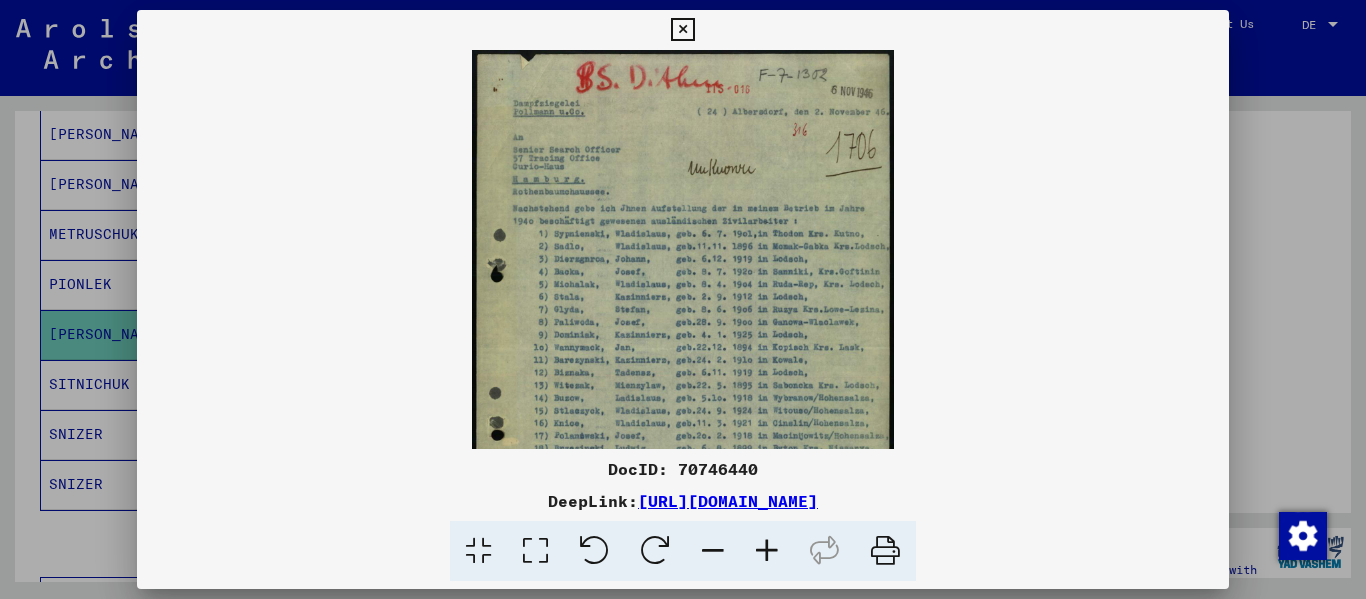 click at bounding box center [767, 551] 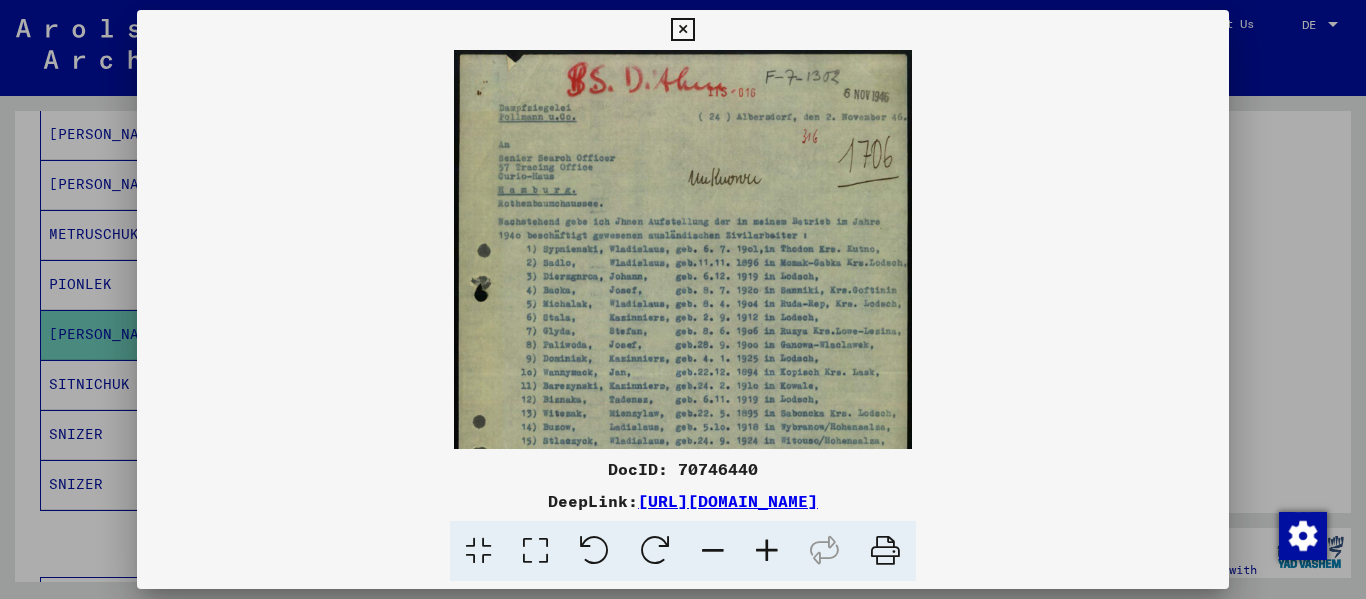 click at bounding box center (767, 551) 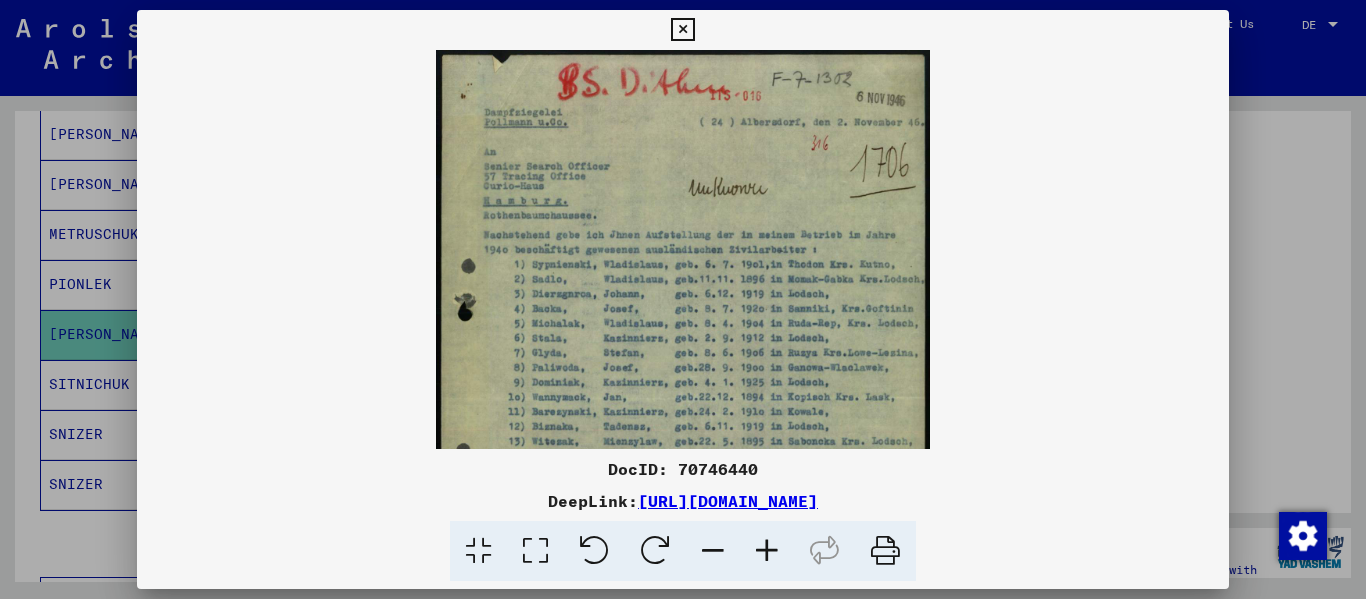 click at bounding box center (767, 551) 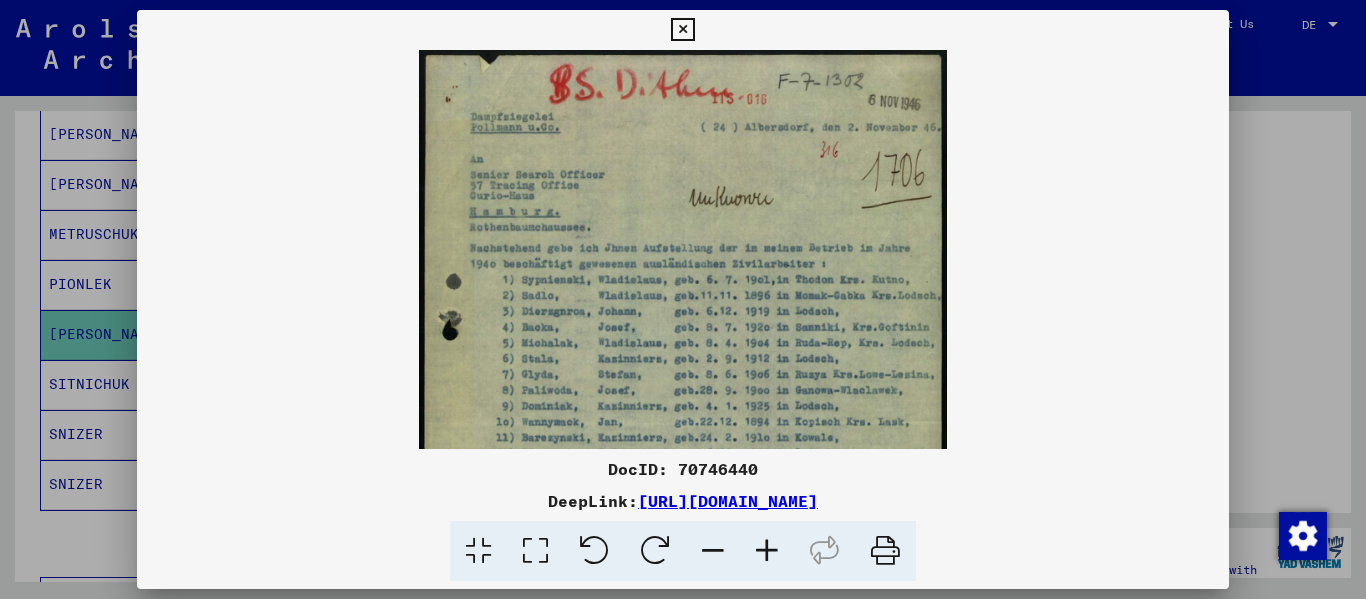 click at bounding box center (767, 551) 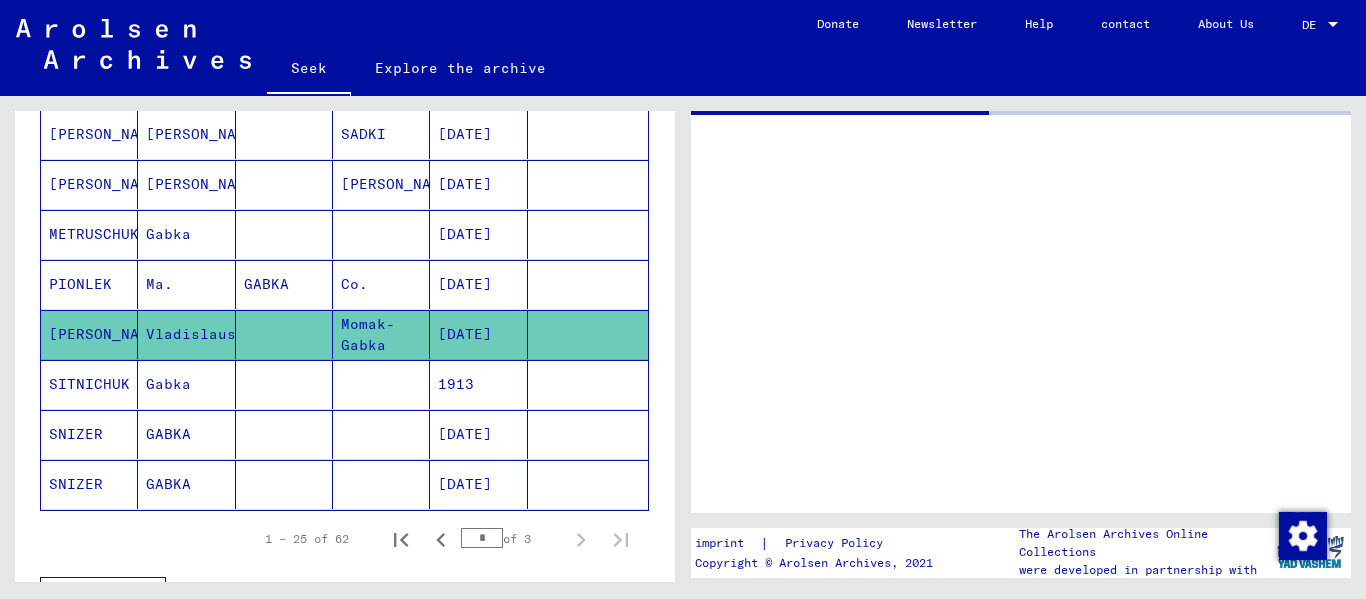 scroll, scrollTop: 0, scrollLeft: 0, axis: both 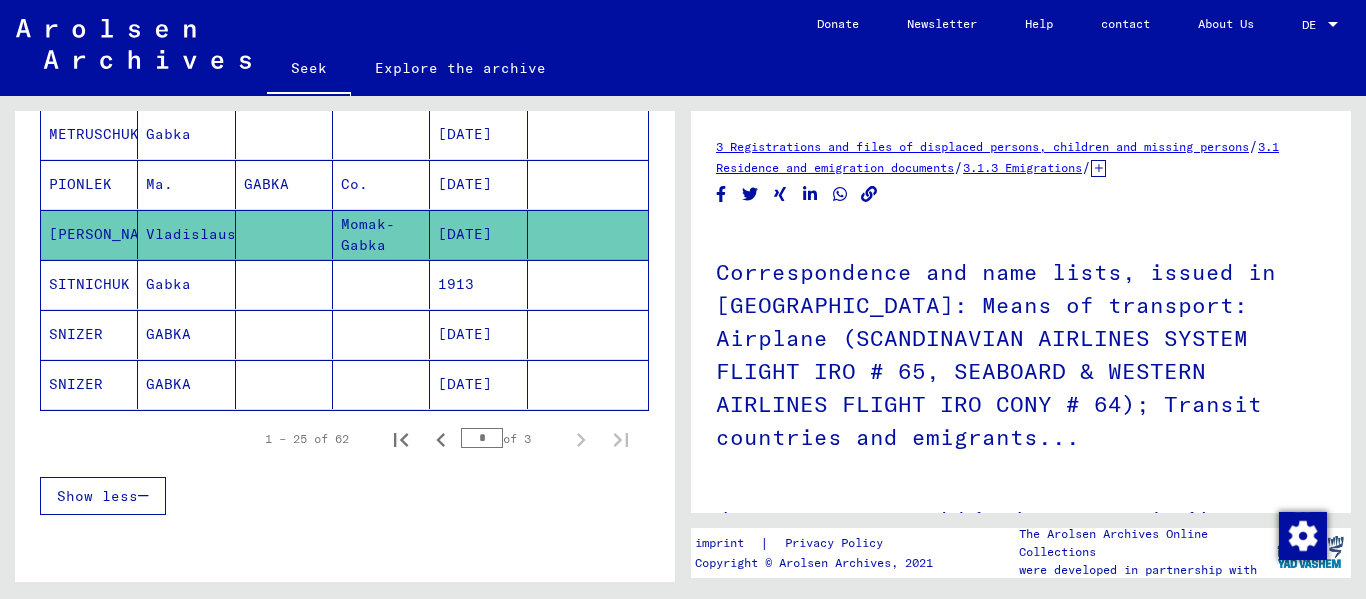 click at bounding box center [381, 384] 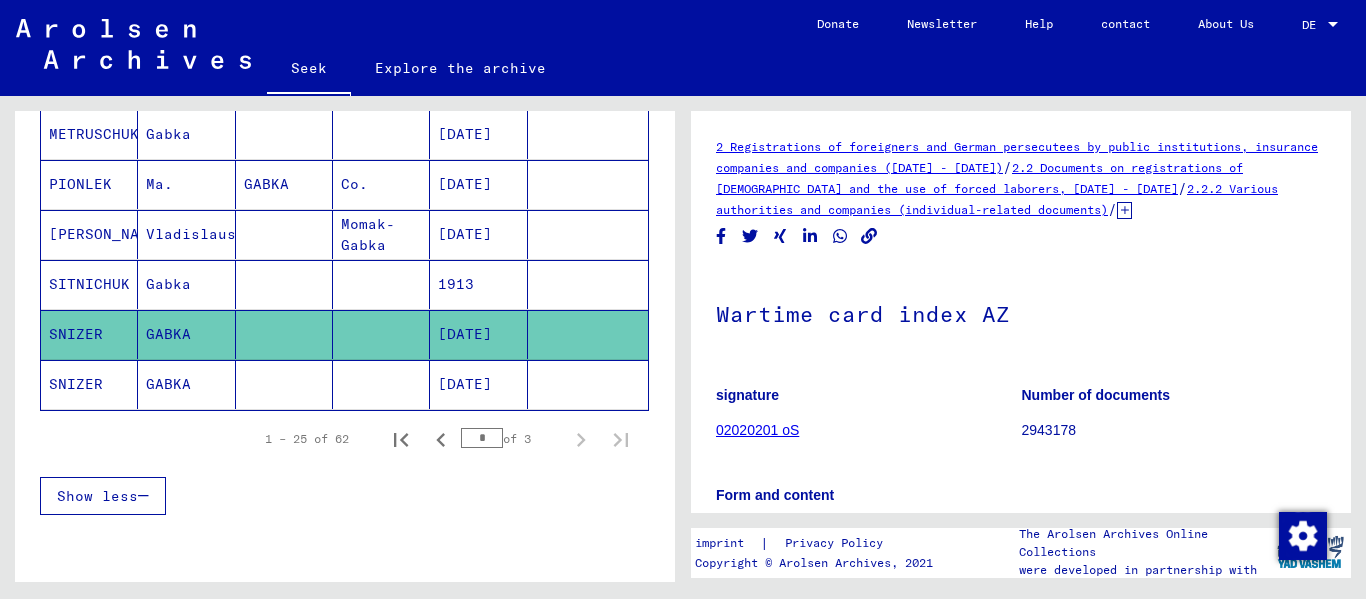 scroll, scrollTop: 0, scrollLeft: 0, axis: both 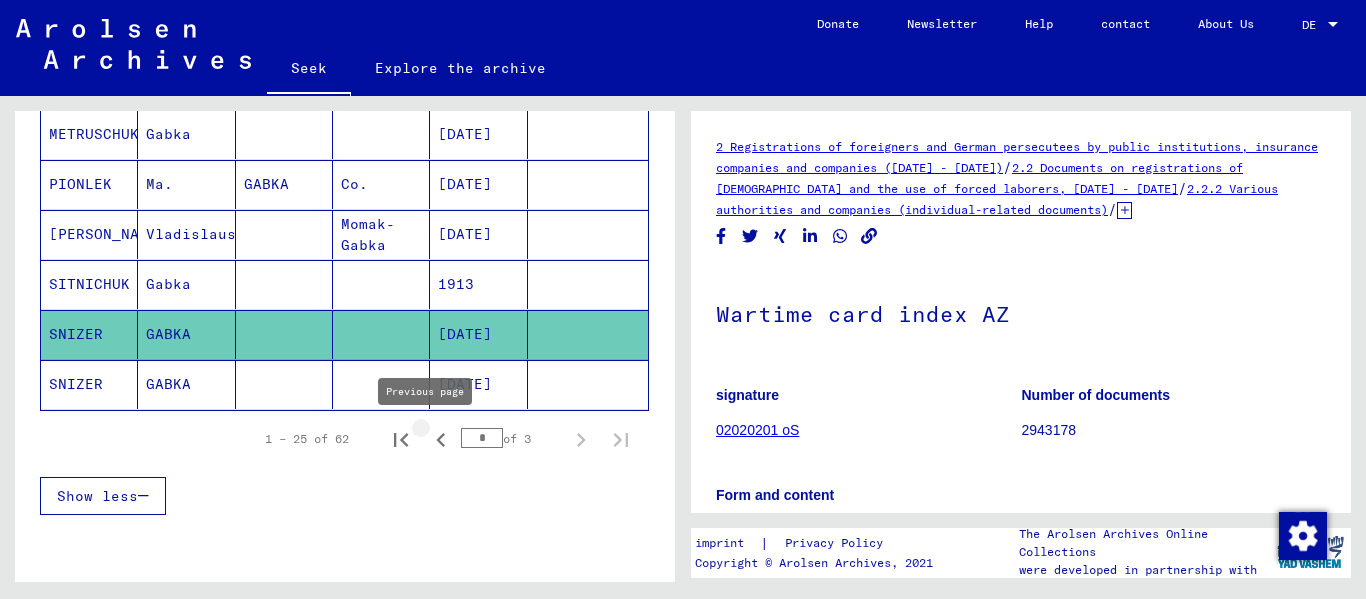 click 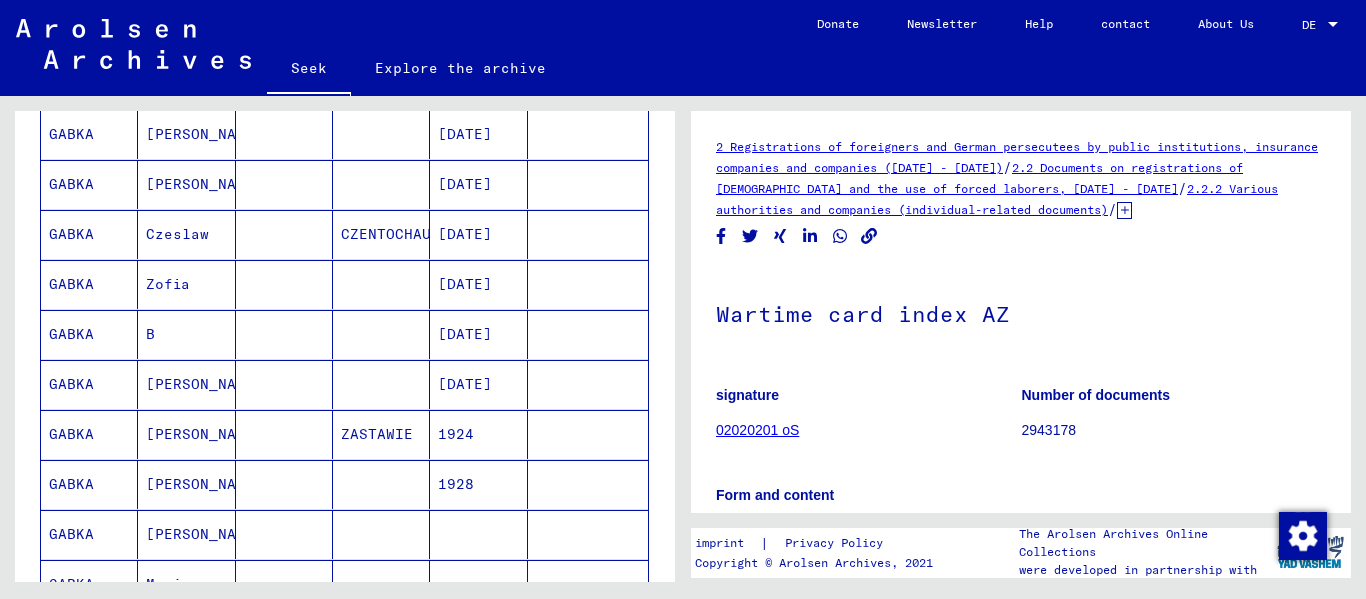 click on "1924" at bounding box center [478, 484] 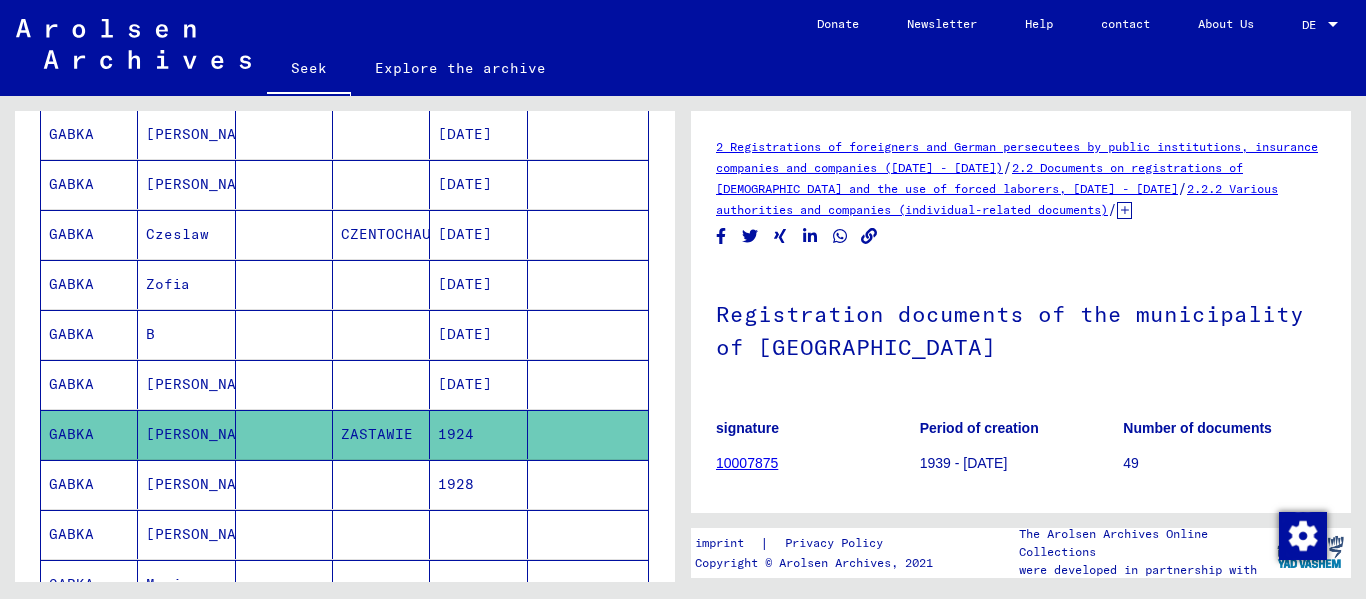 scroll, scrollTop: 0, scrollLeft: 0, axis: both 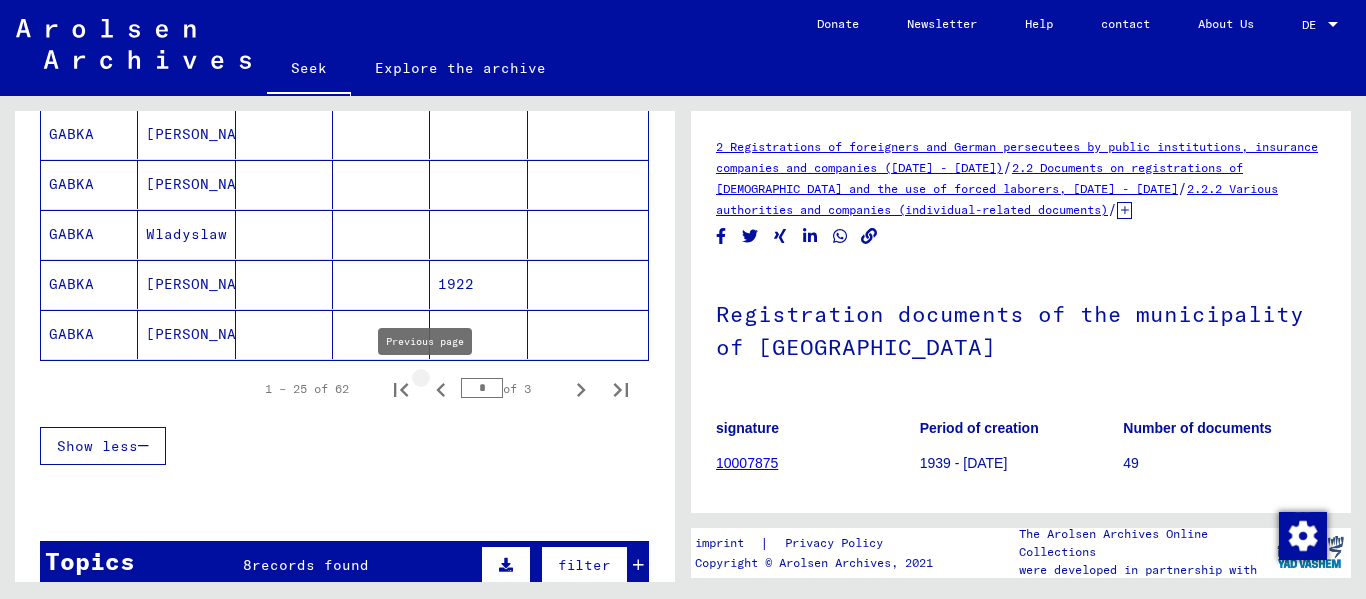 click 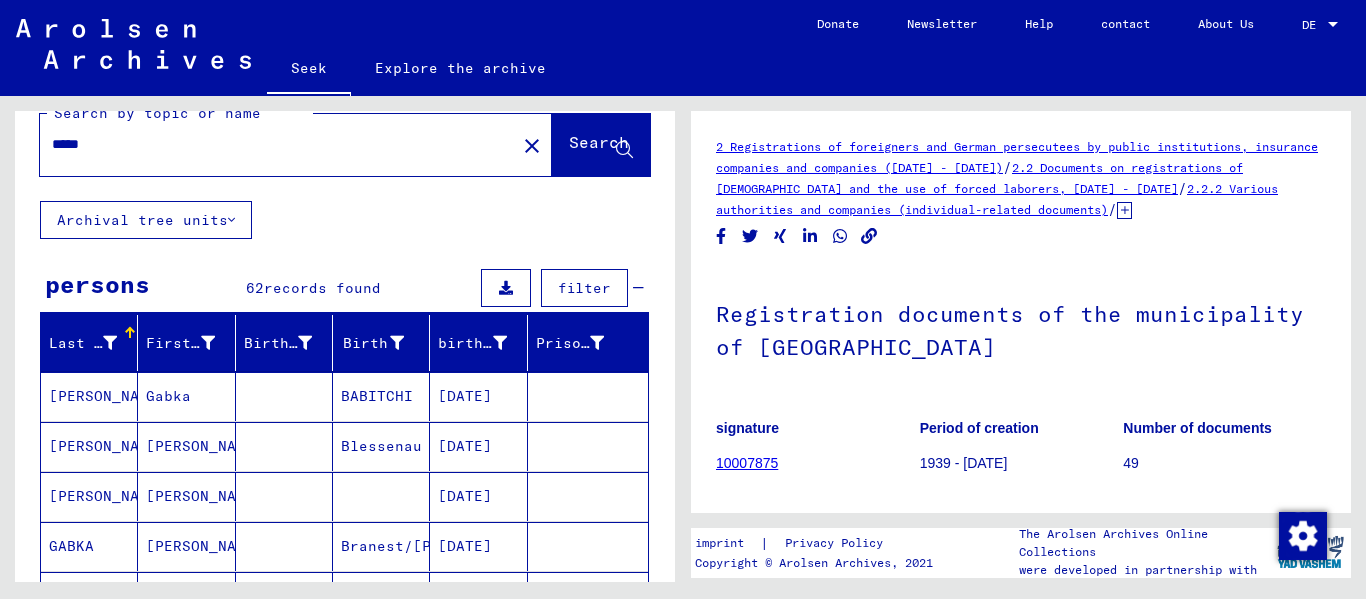 scroll, scrollTop: 0, scrollLeft: 0, axis: both 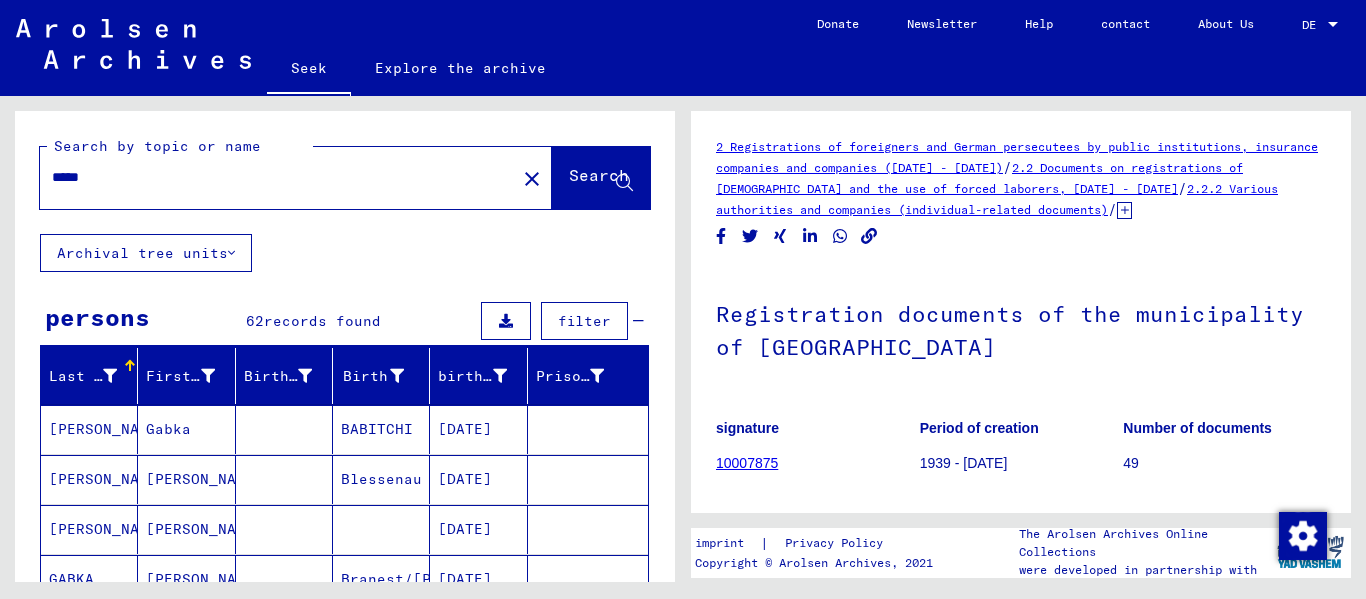drag, startPoint x: 144, startPoint y: 183, endPoint x: 14, endPoint y: 194, distance: 130.46455 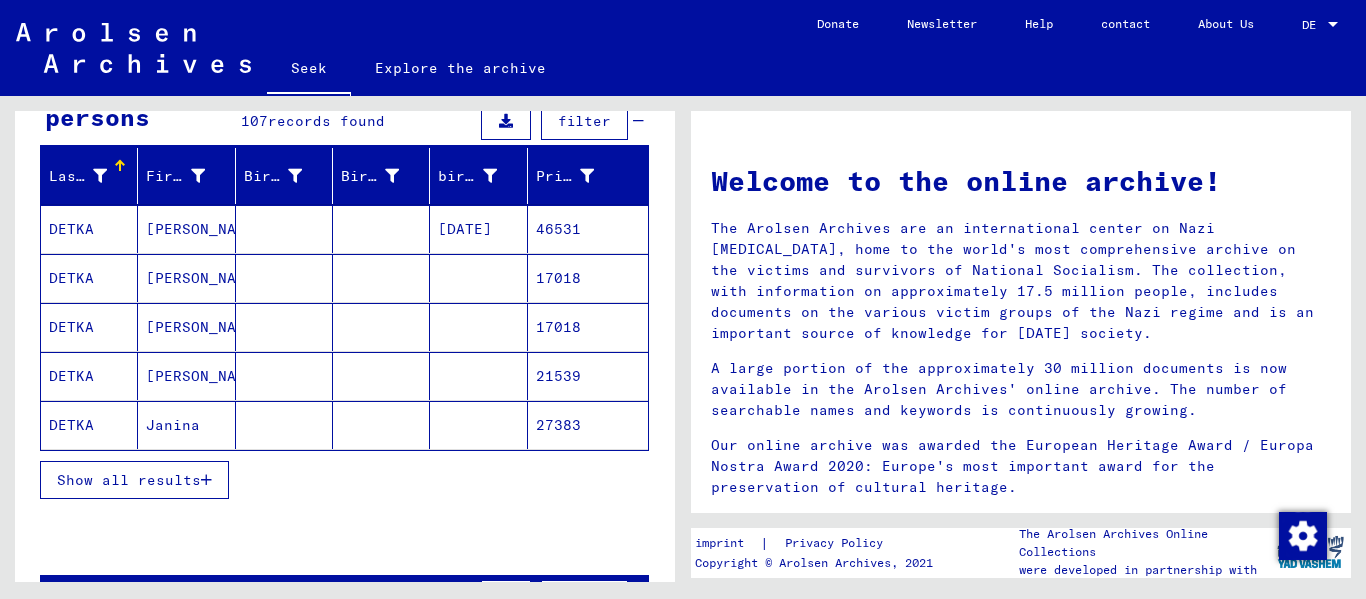 scroll, scrollTop: 300, scrollLeft: 0, axis: vertical 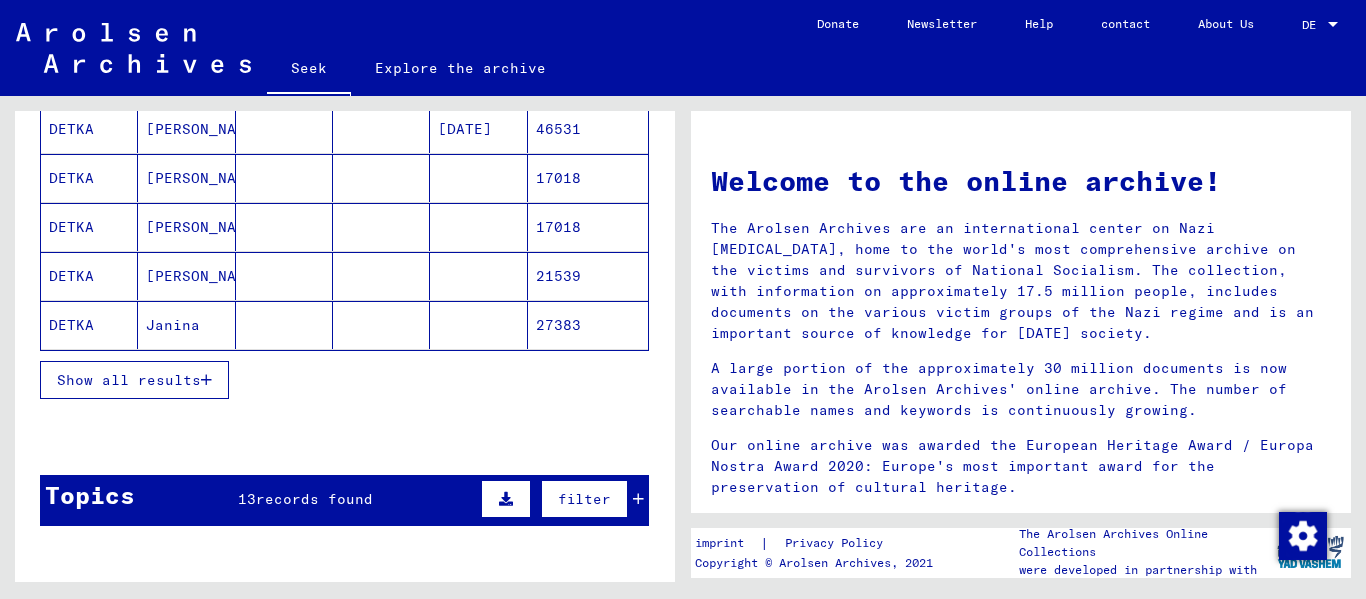 click on "Show all results" at bounding box center [129, 380] 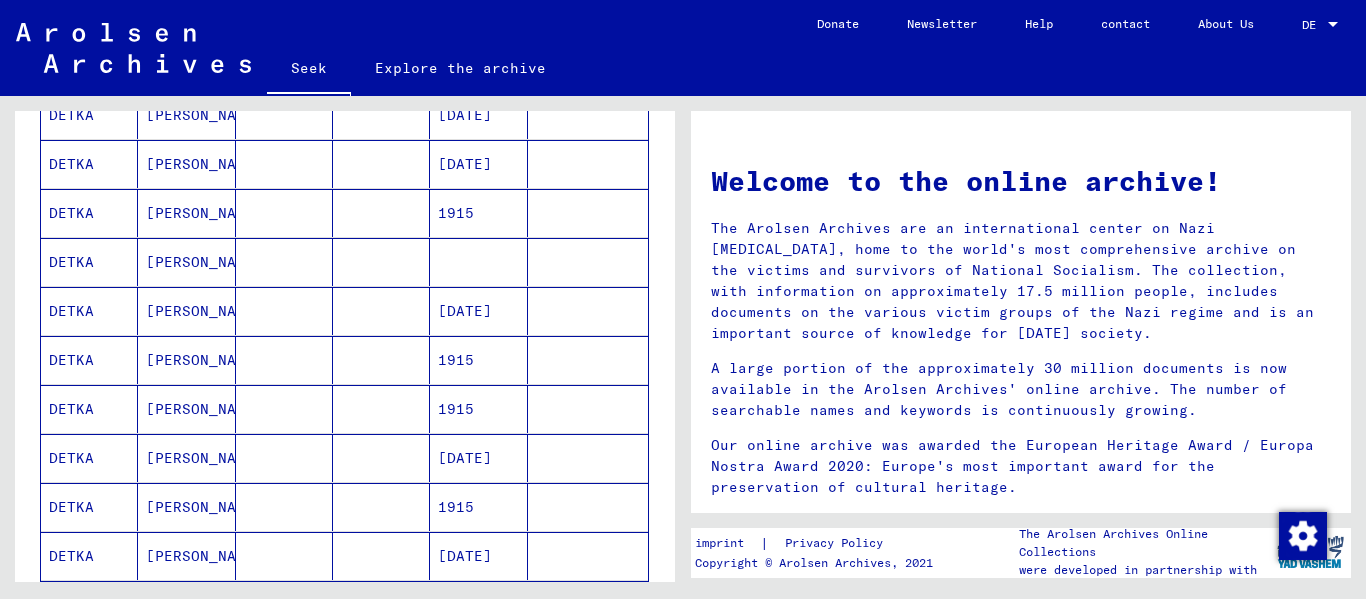 scroll, scrollTop: 1100, scrollLeft: 0, axis: vertical 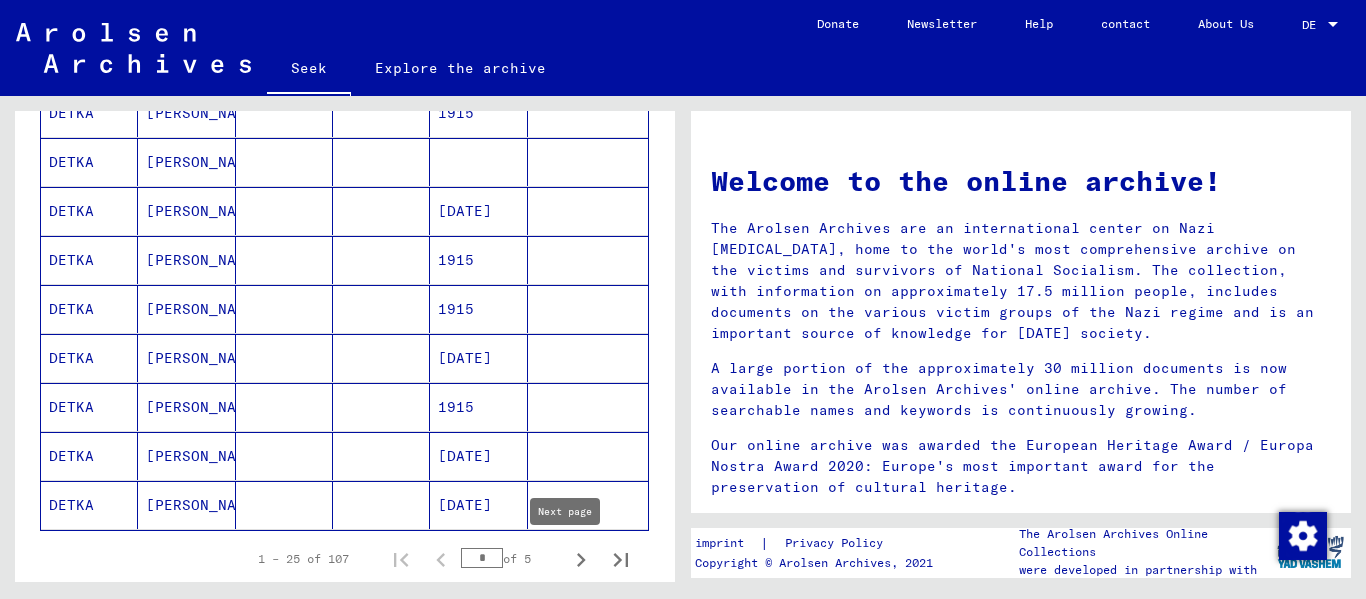 click 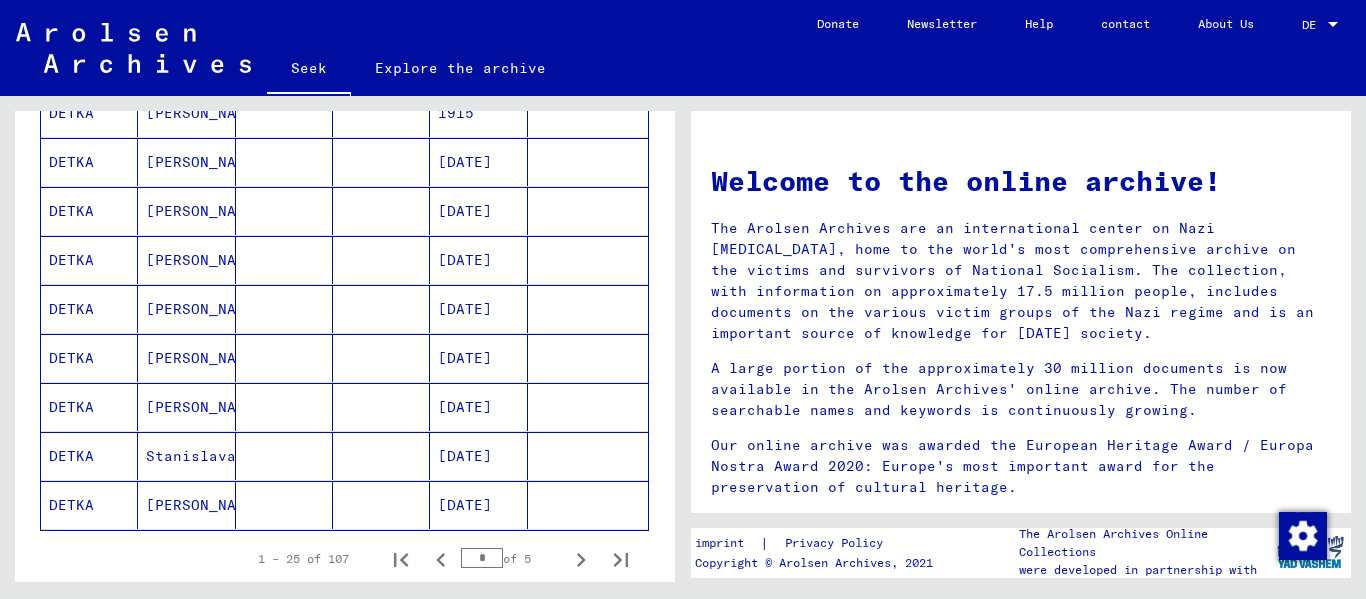 scroll, scrollTop: 1200, scrollLeft: 0, axis: vertical 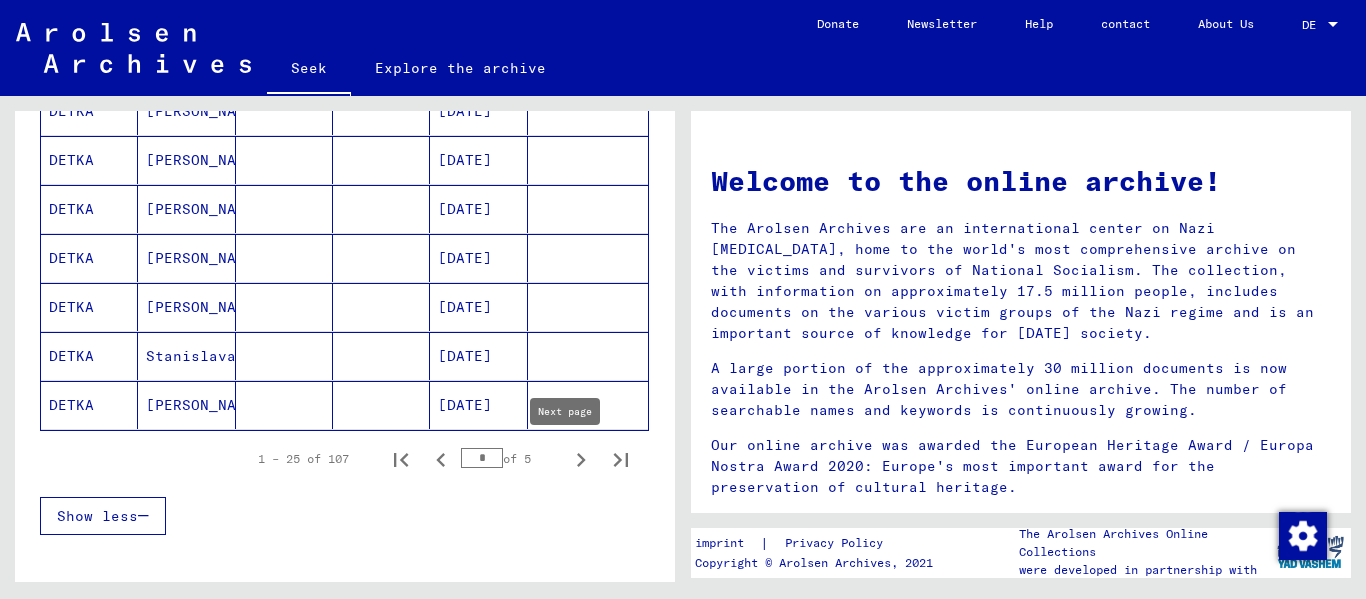 click 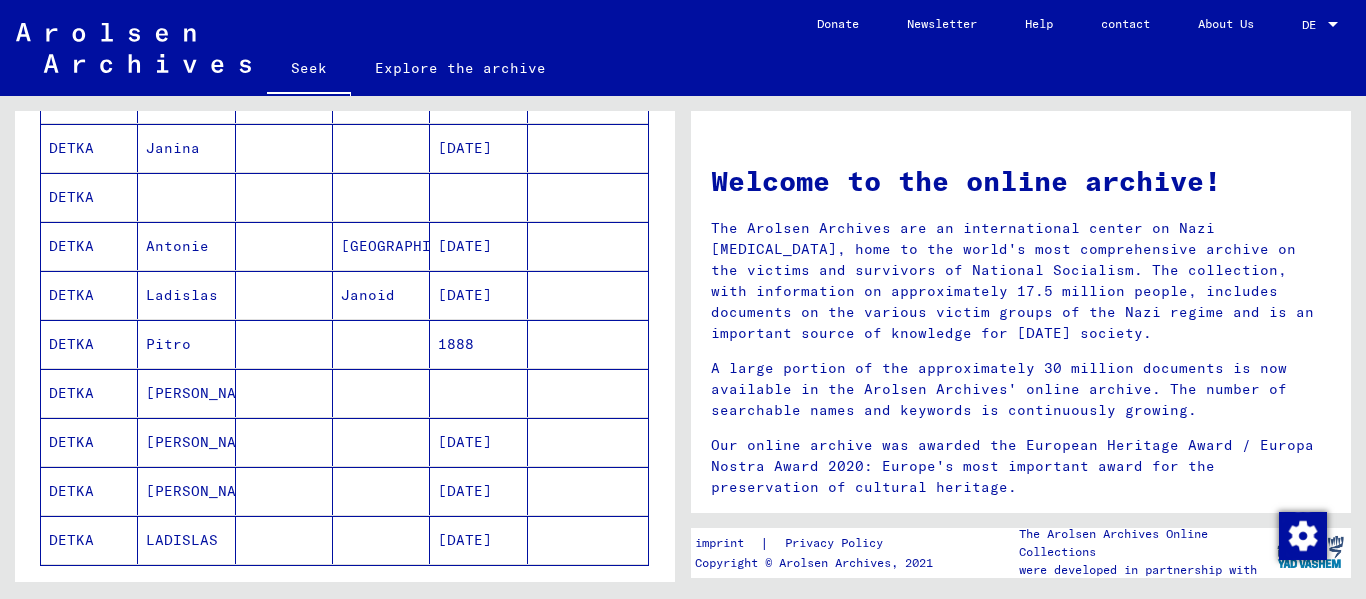 scroll, scrollTop: 1100, scrollLeft: 0, axis: vertical 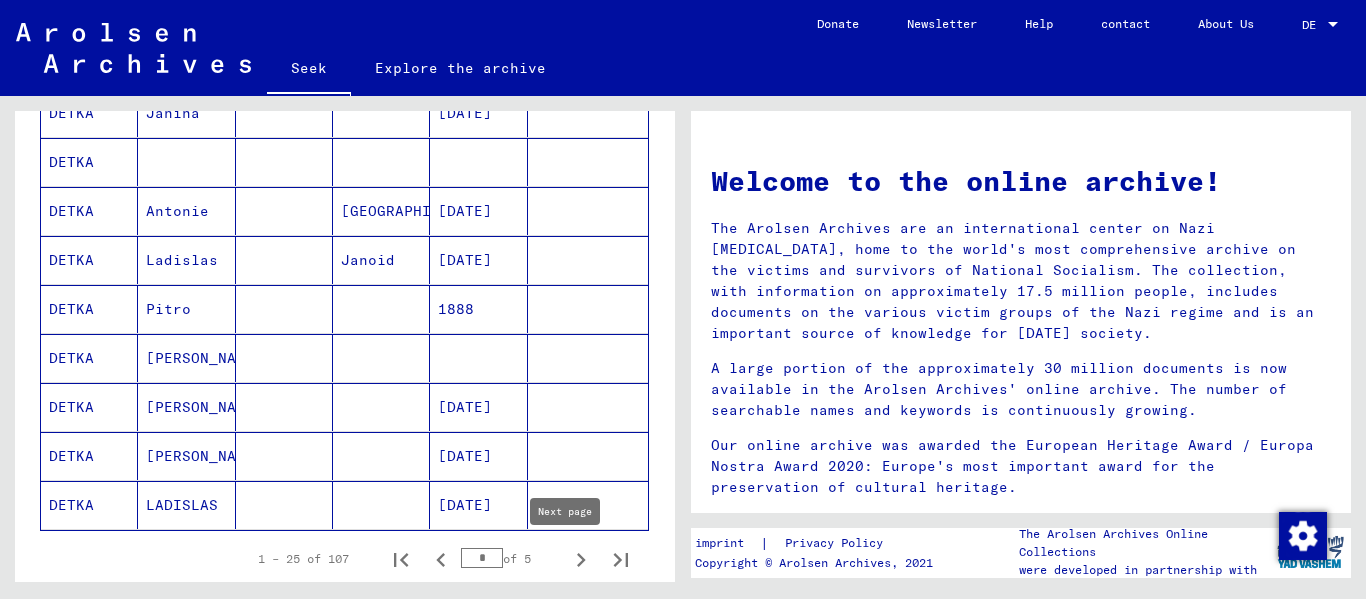 click 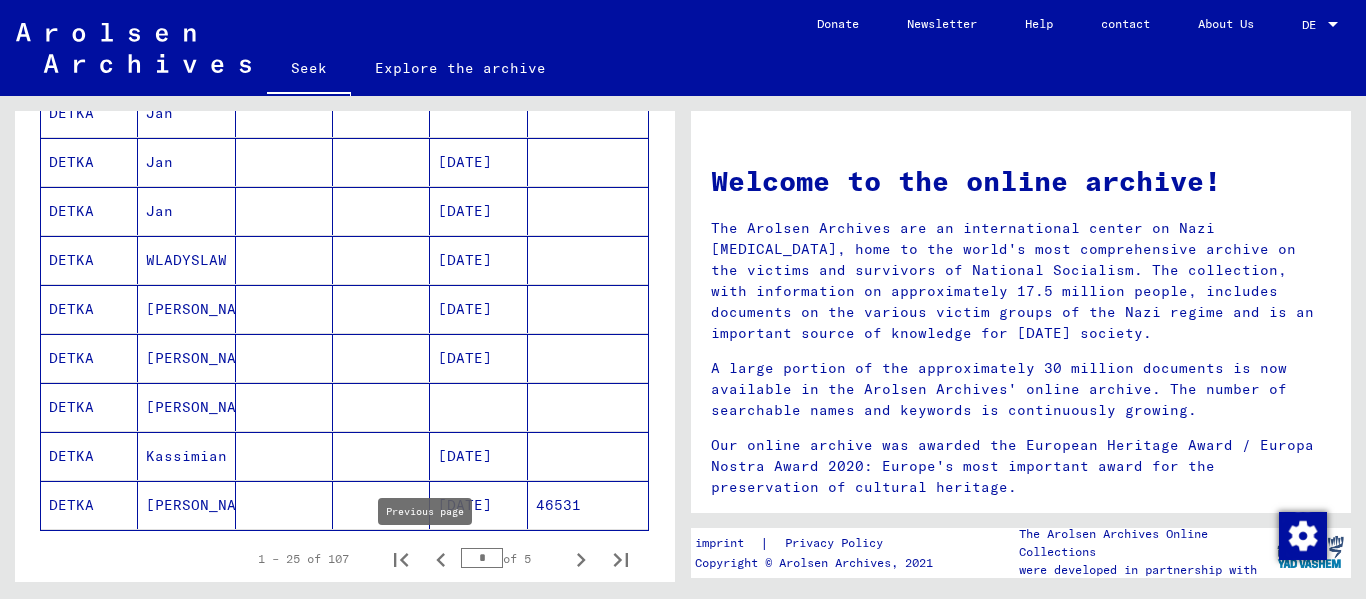 click 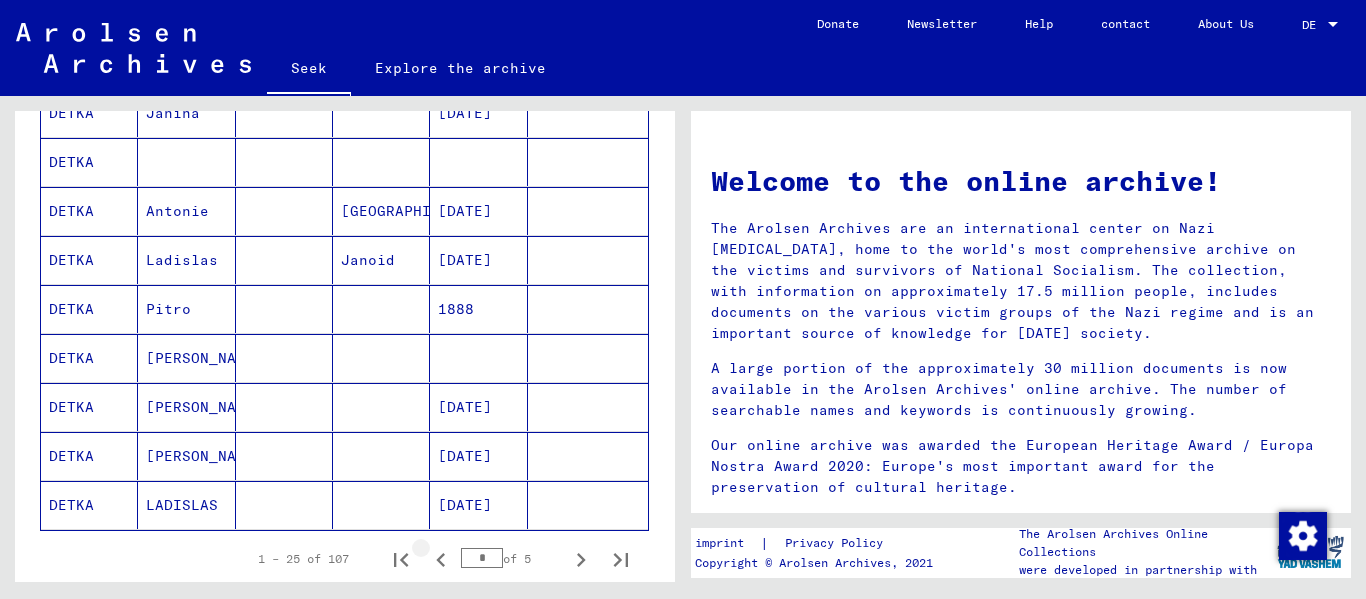 click 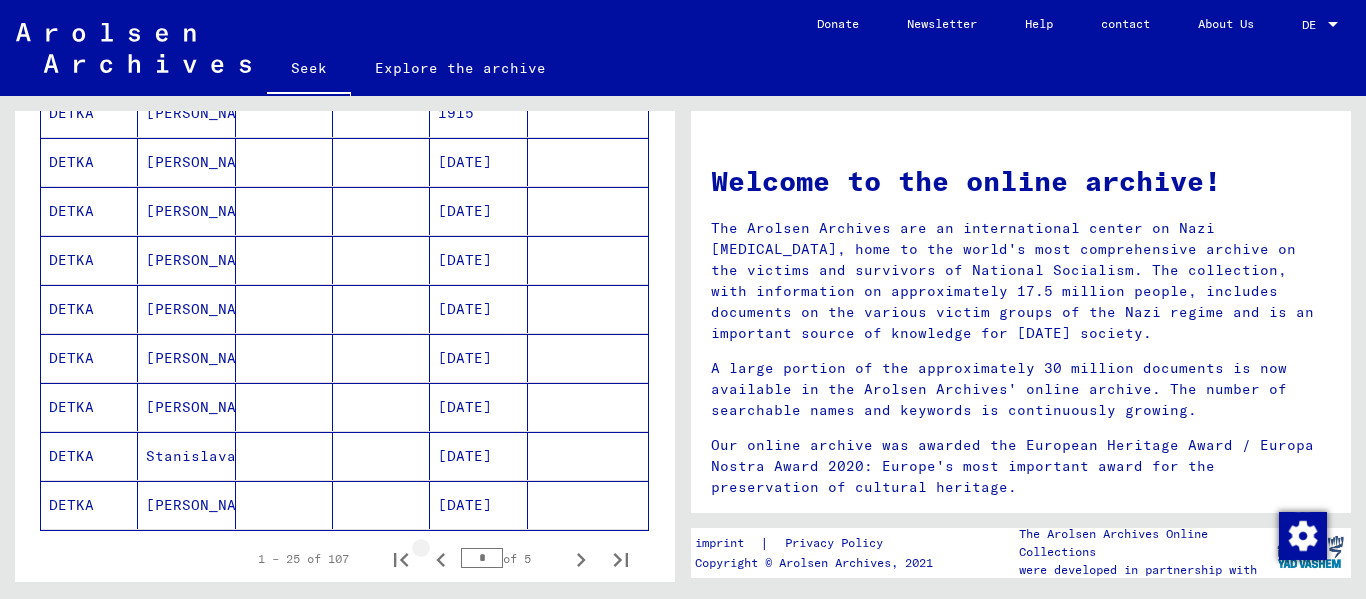 click 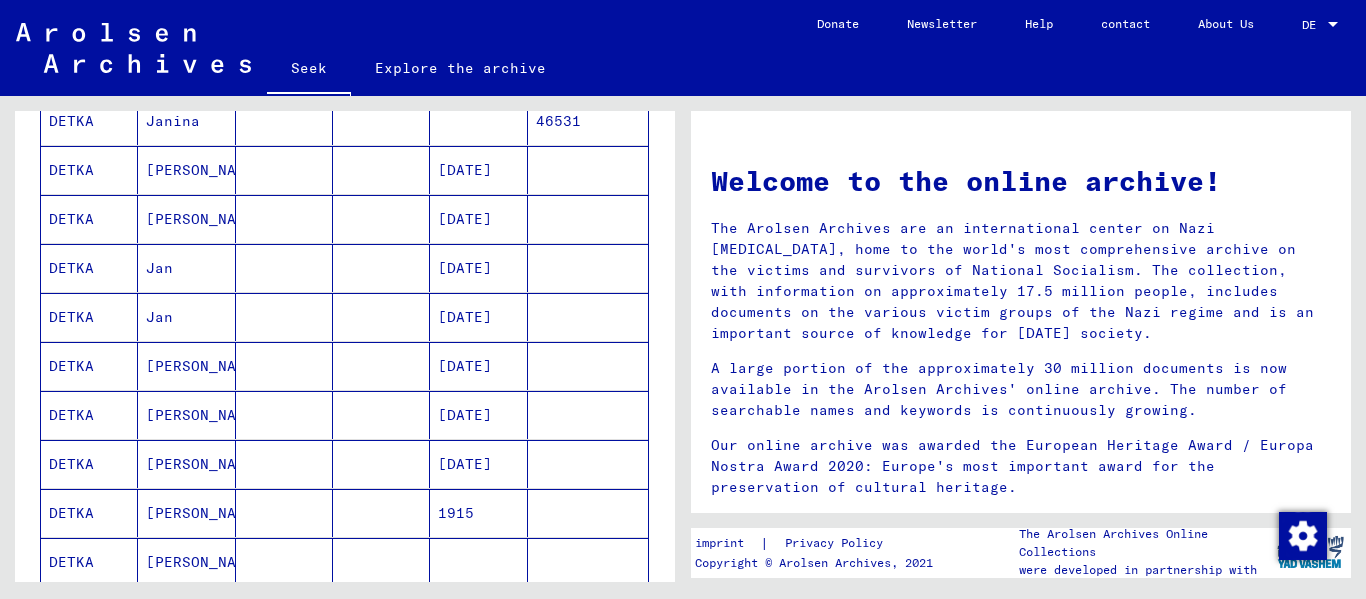 scroll, scrollTop: 600, scrollLeft: 0, axis: vertical 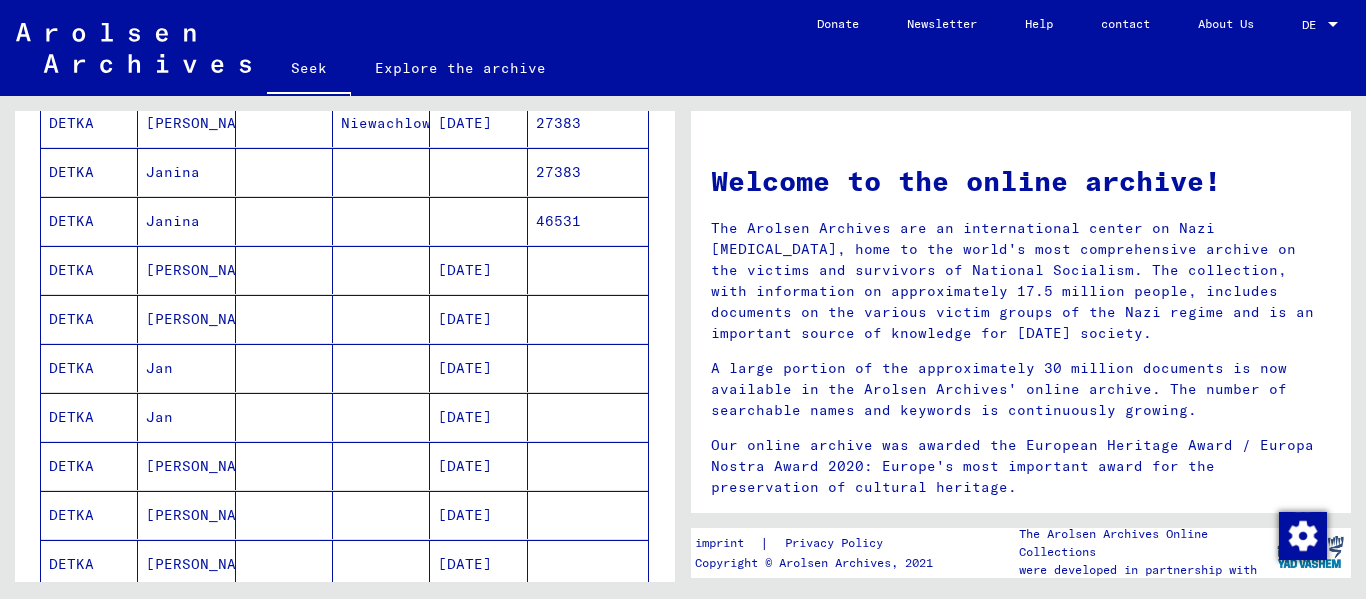 click on "DETKA" at bounding box center (71, 417) 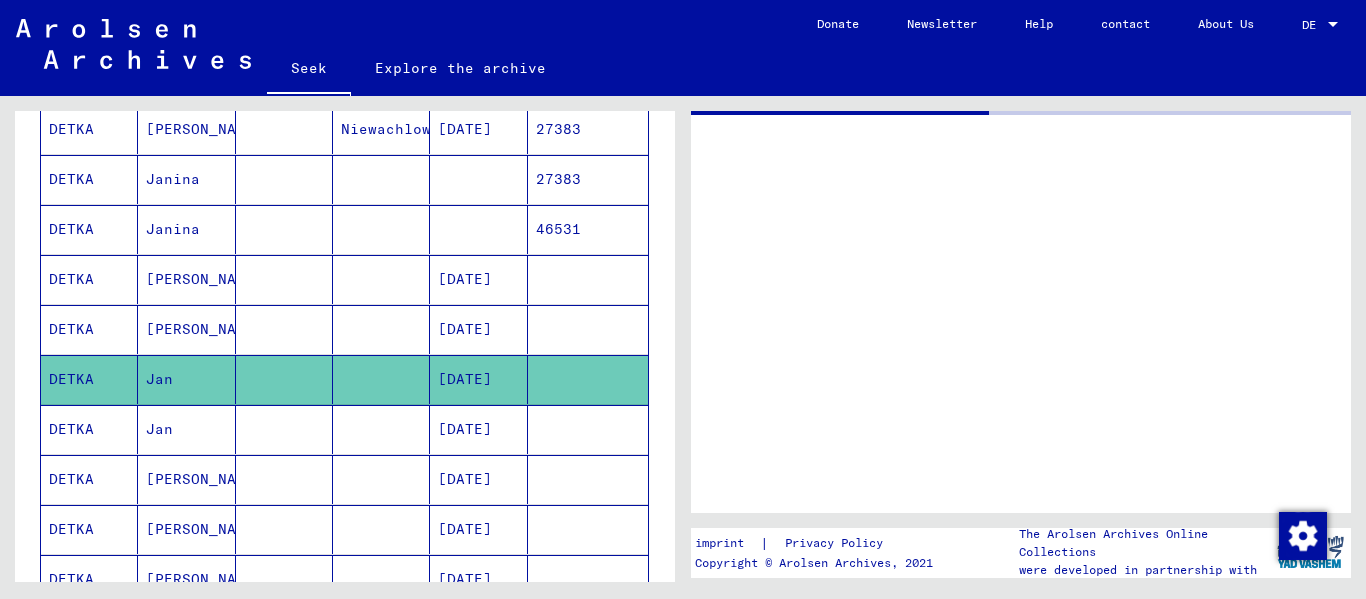 scroll, scrollTop: 606, scrollLeft: 0, axis: vertical 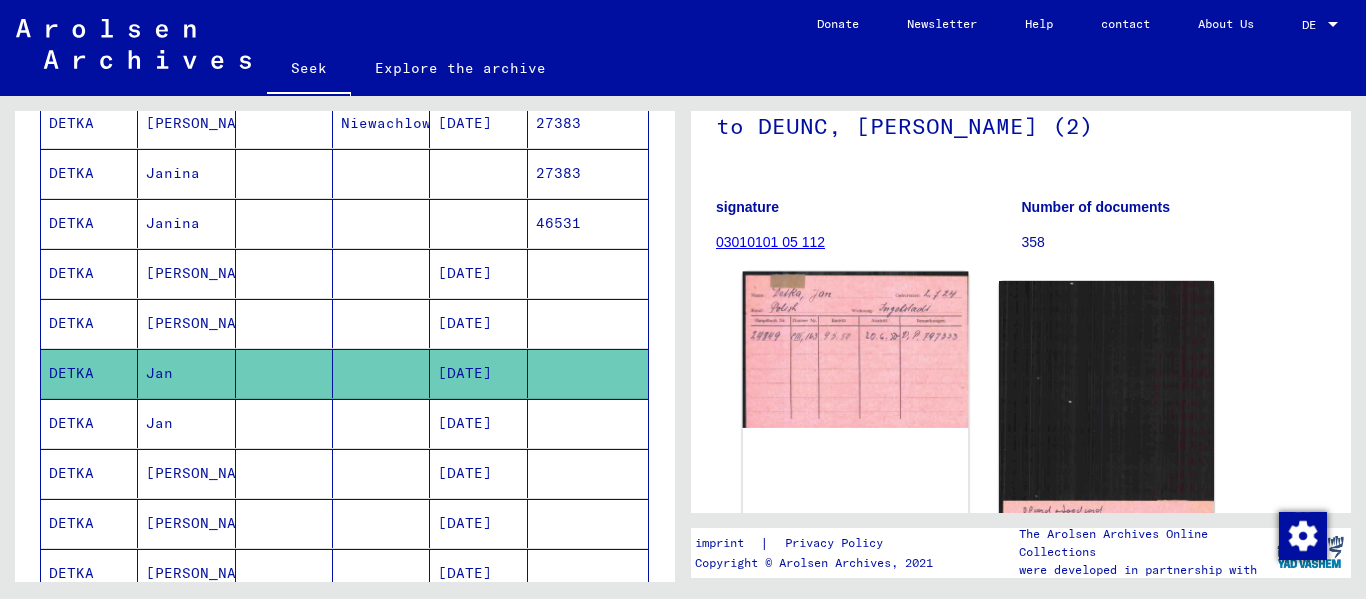 click 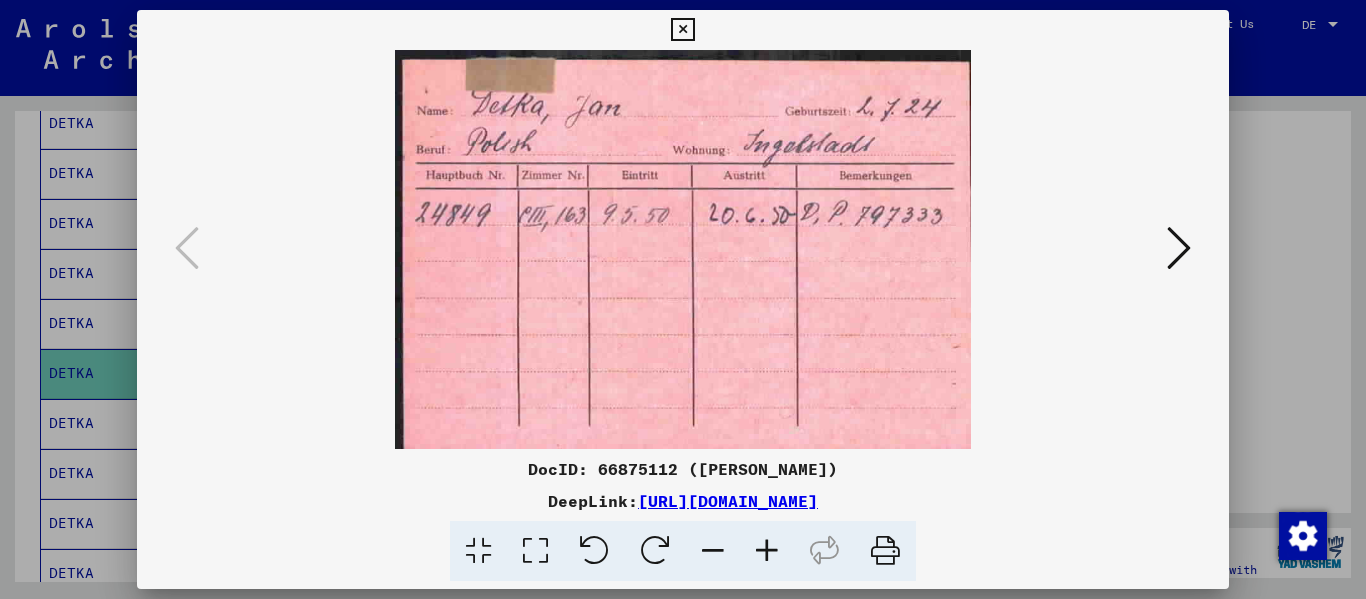 click at bounding box center [1179, 248] 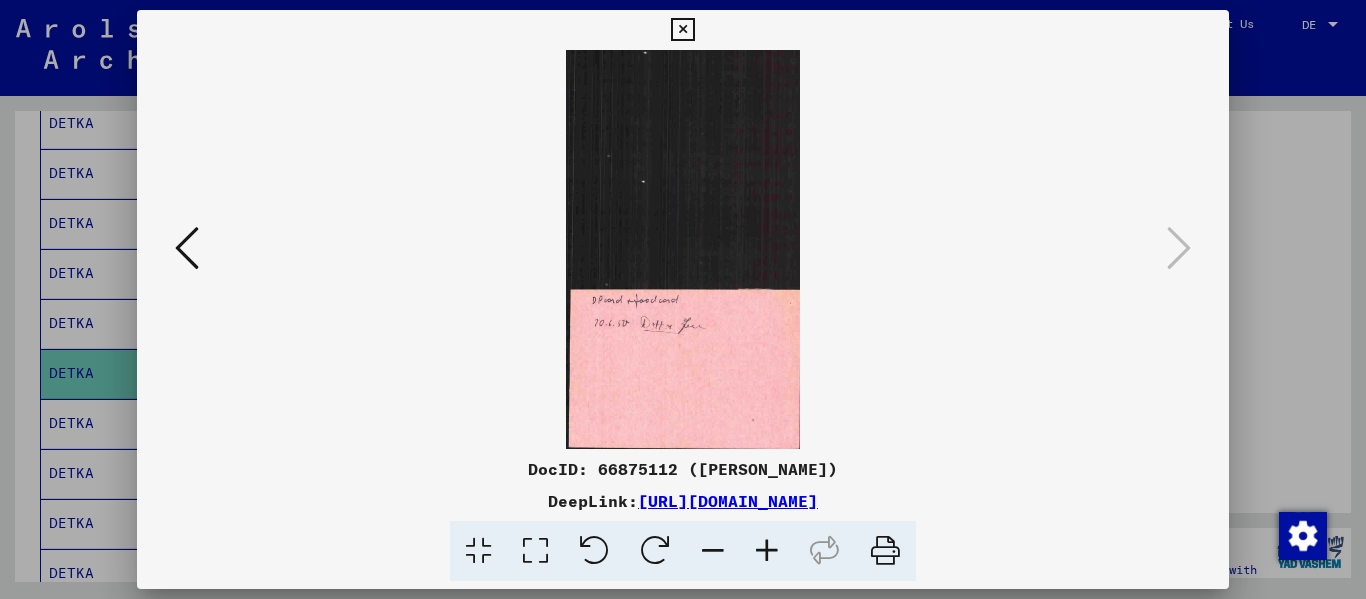 click at bounding box center (187, 248) 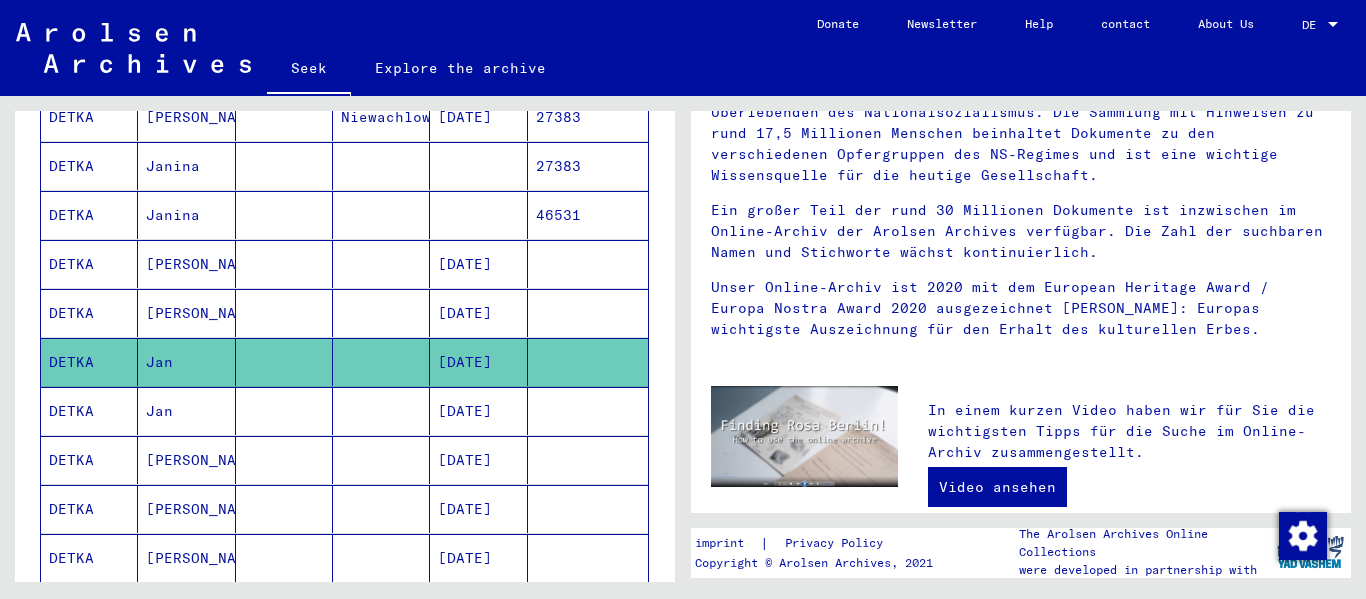 scroll, scrollTop: 0, scrollLeft: 0, axis: both 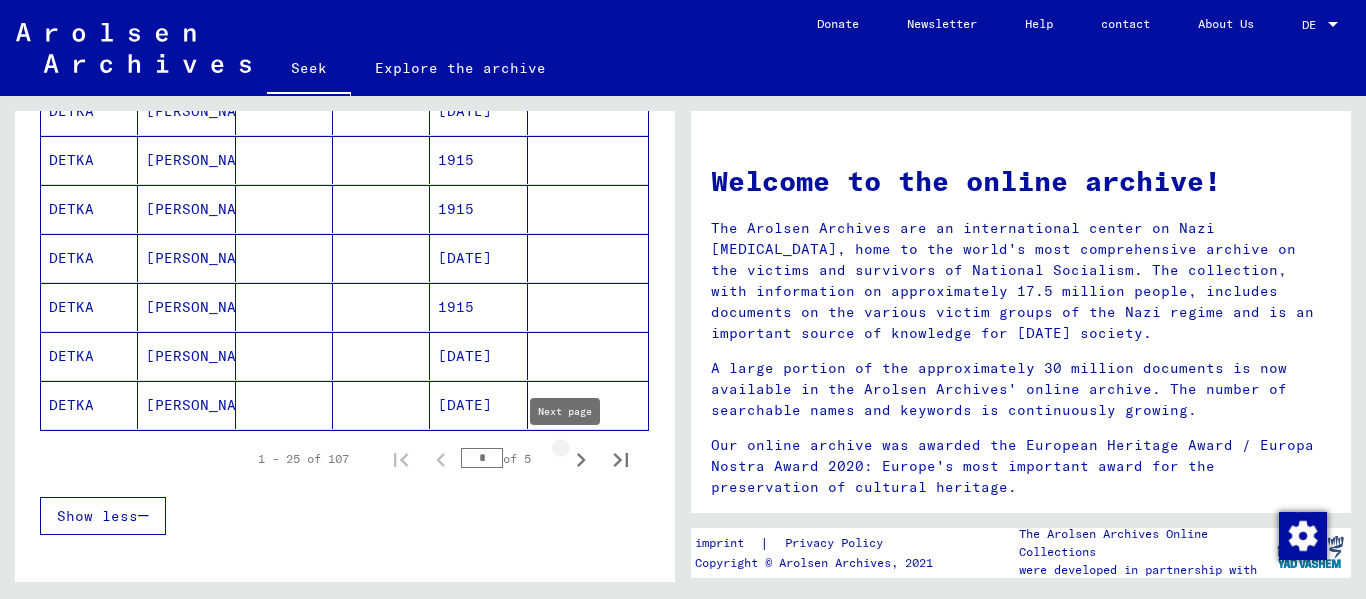 click 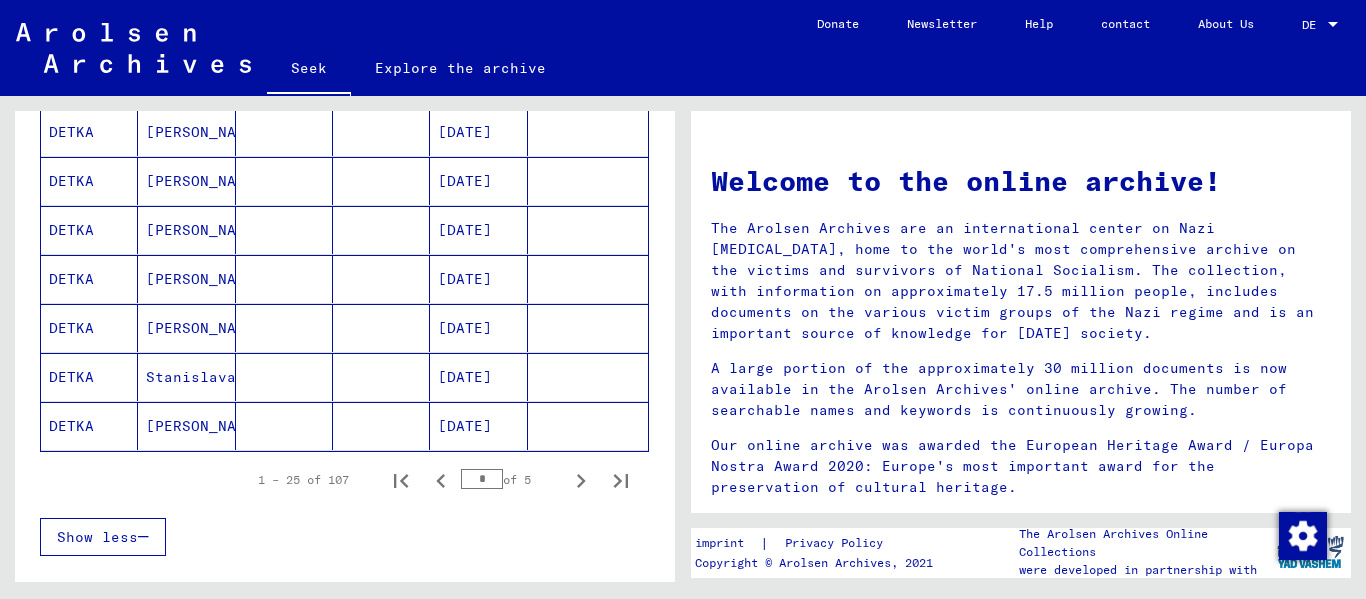scroll, scrollTop: 1200, scrollLeft: 0, axis: vertical 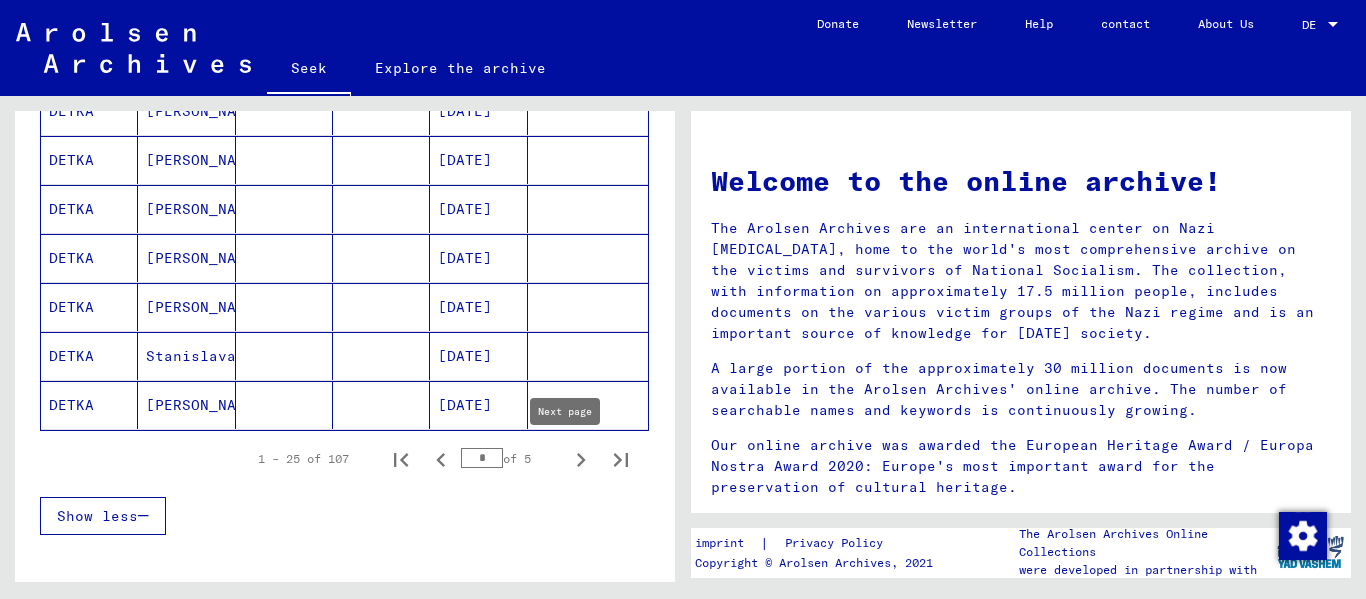 click 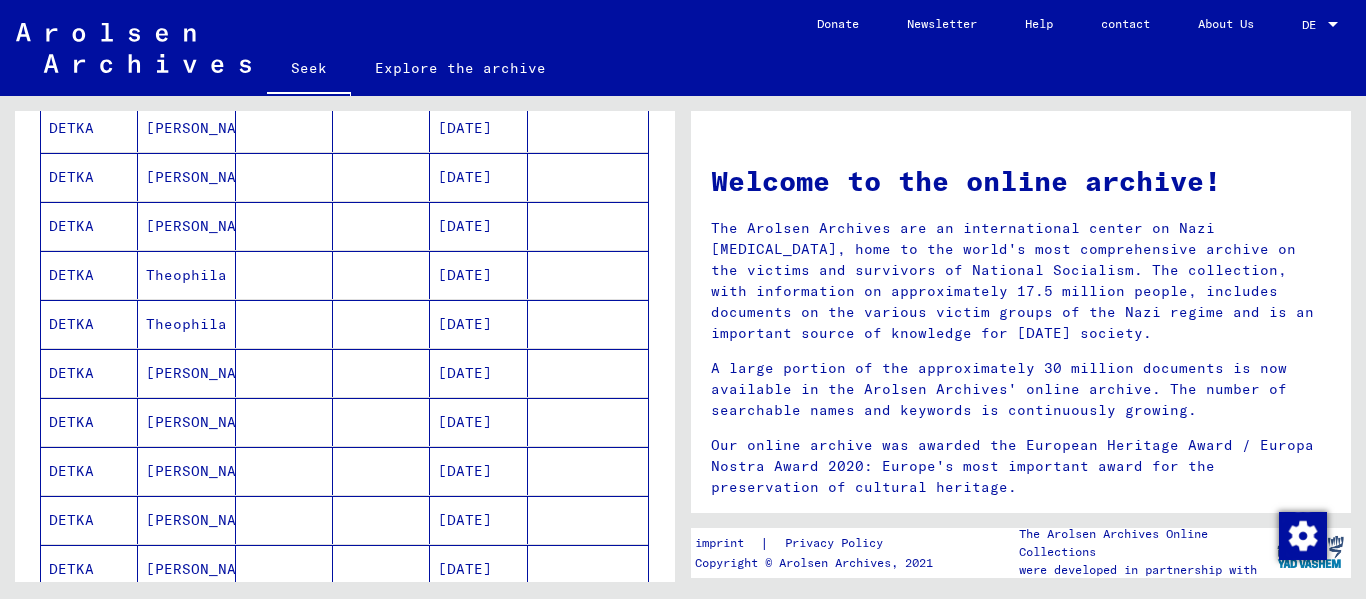 scroll, scrollTop: 300, scrollLeft: 0, axis: vertical 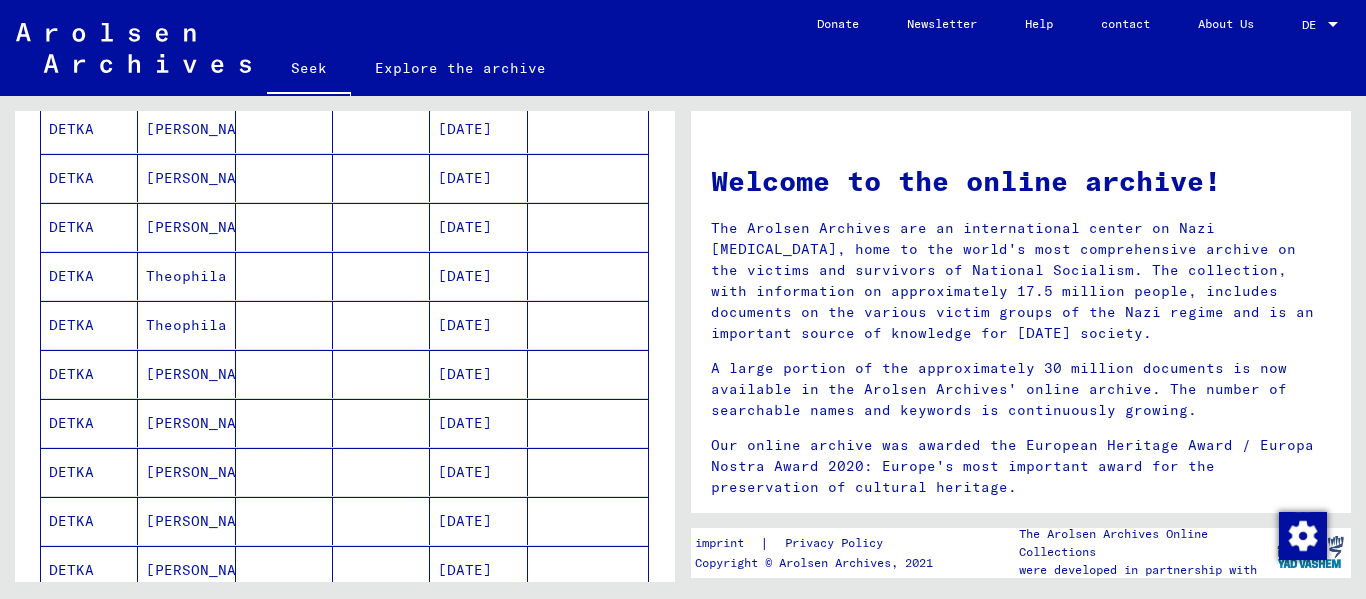 click on "DETKA" at bounding box center [71, 325] 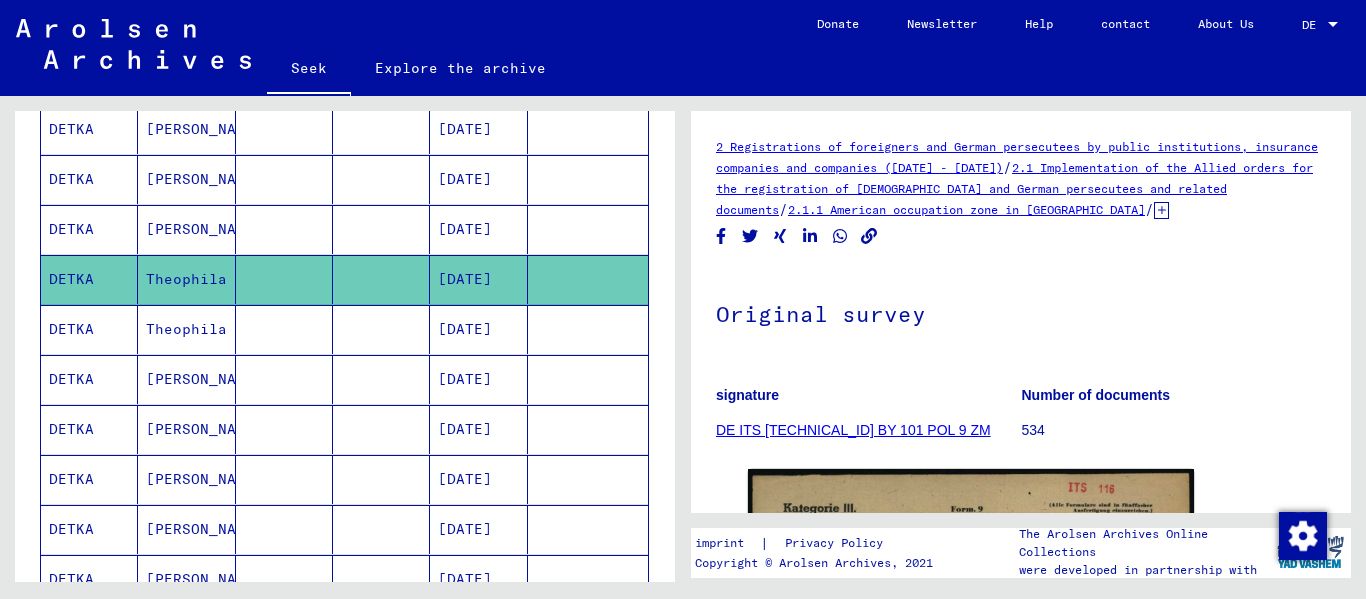 scroll, scrollTop: 0, scrollLeft: 0, axis: both 